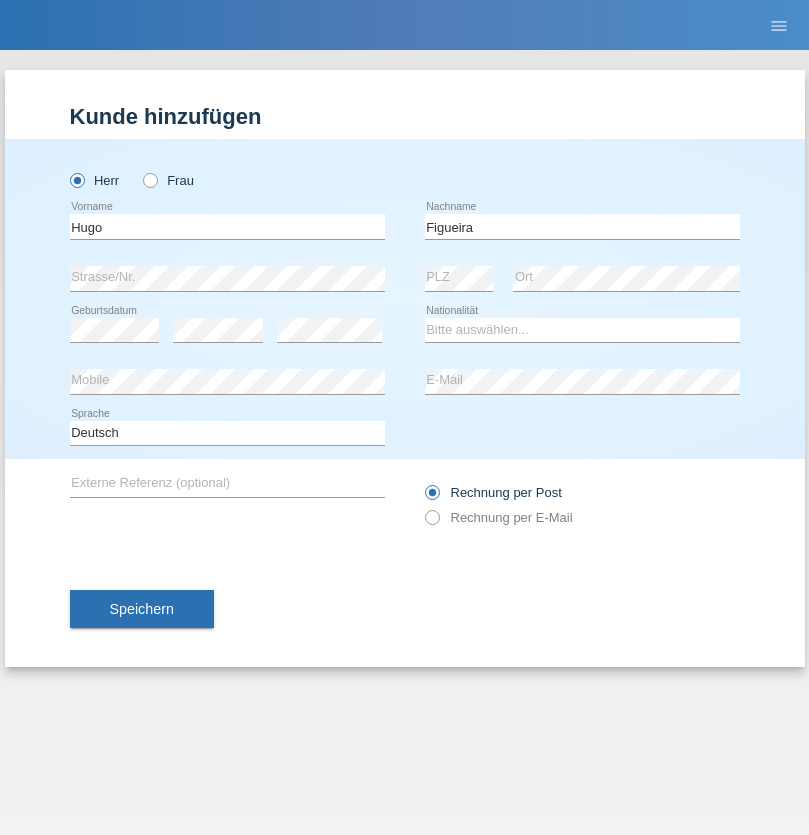 scroll, scrollTop: 0, scrollLeft: 0, axis: both 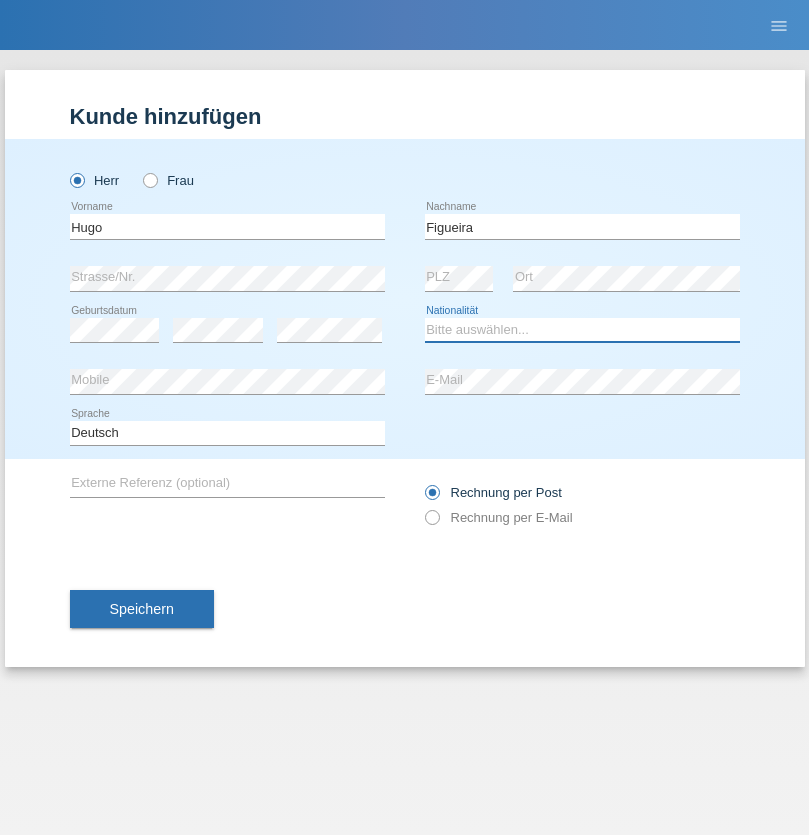select on "PT" 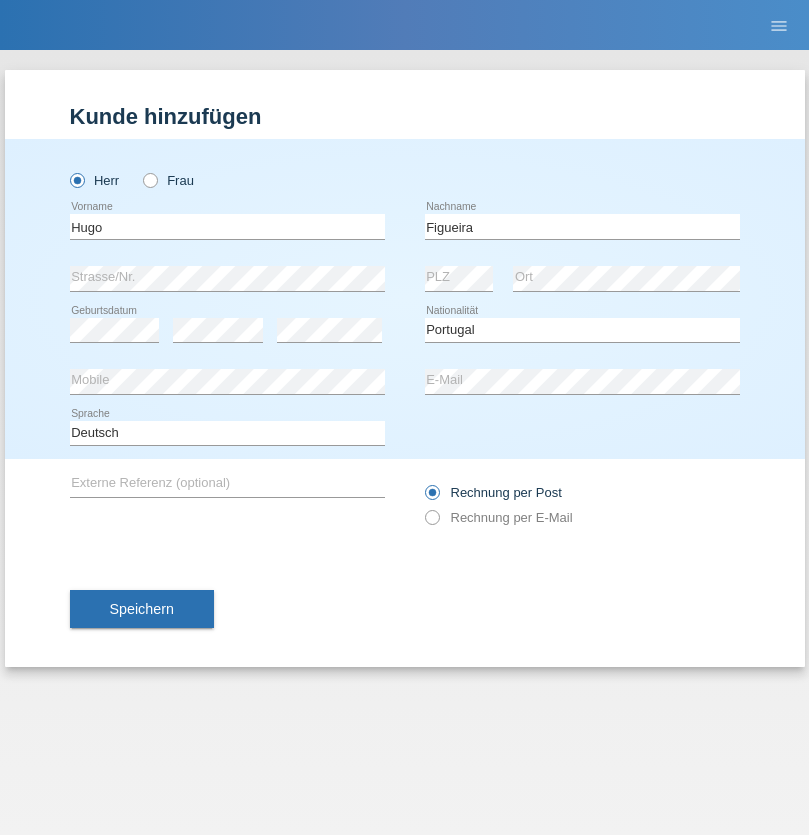 select on "C" 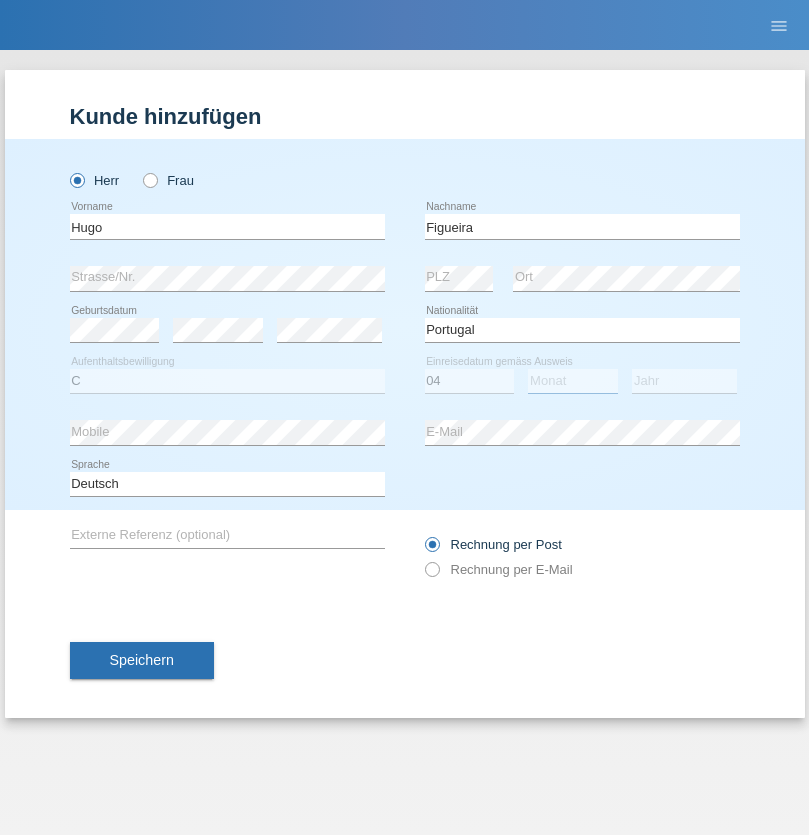 select on "02" 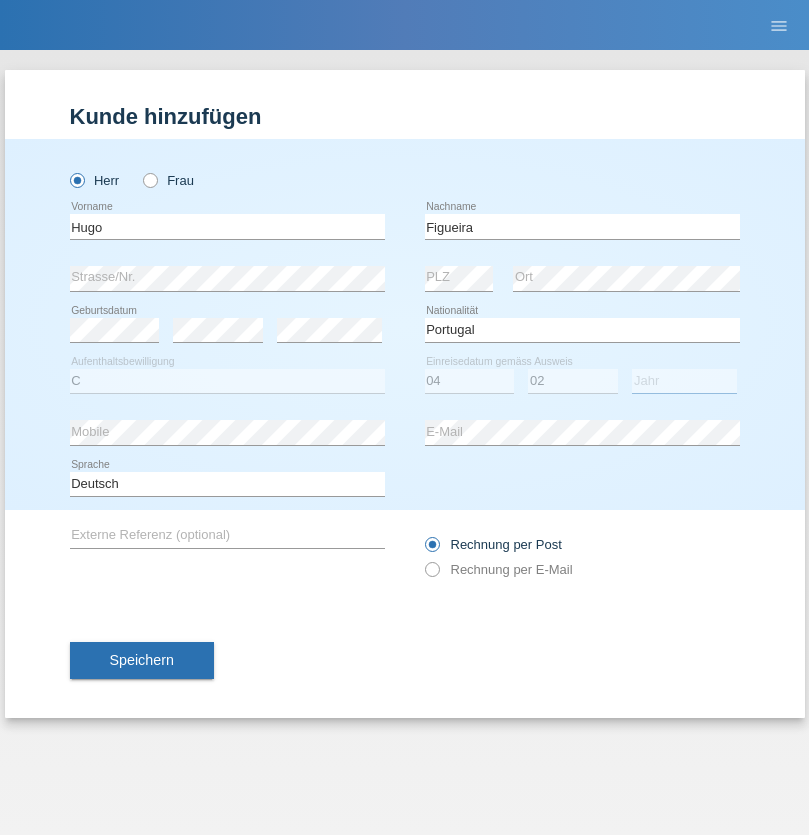 select on "2012" 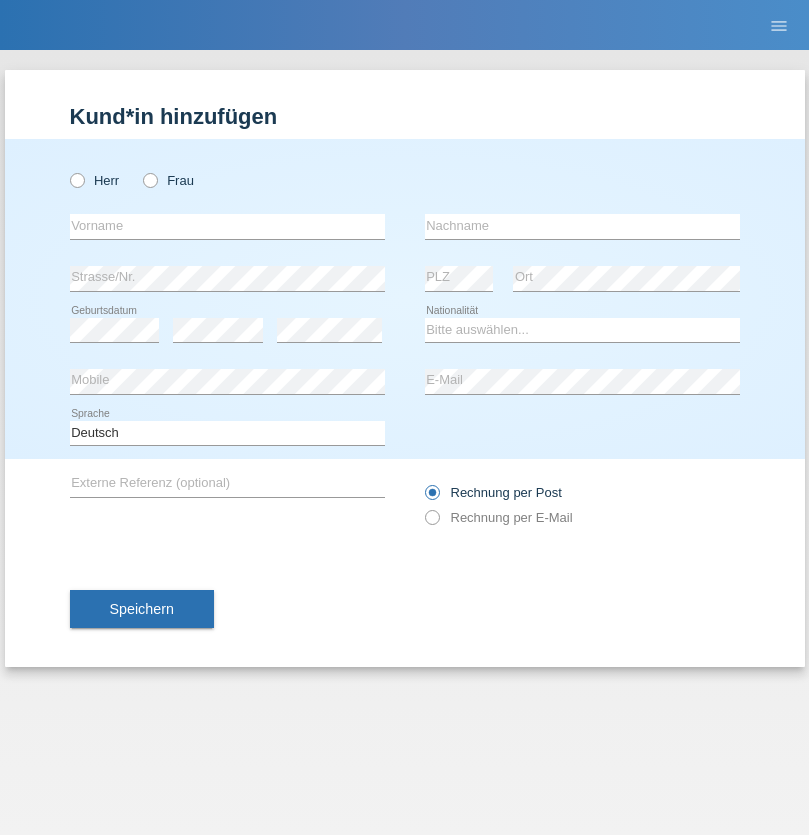 scroll, scrollTop: 0, scrollLeft: 0, axis: both 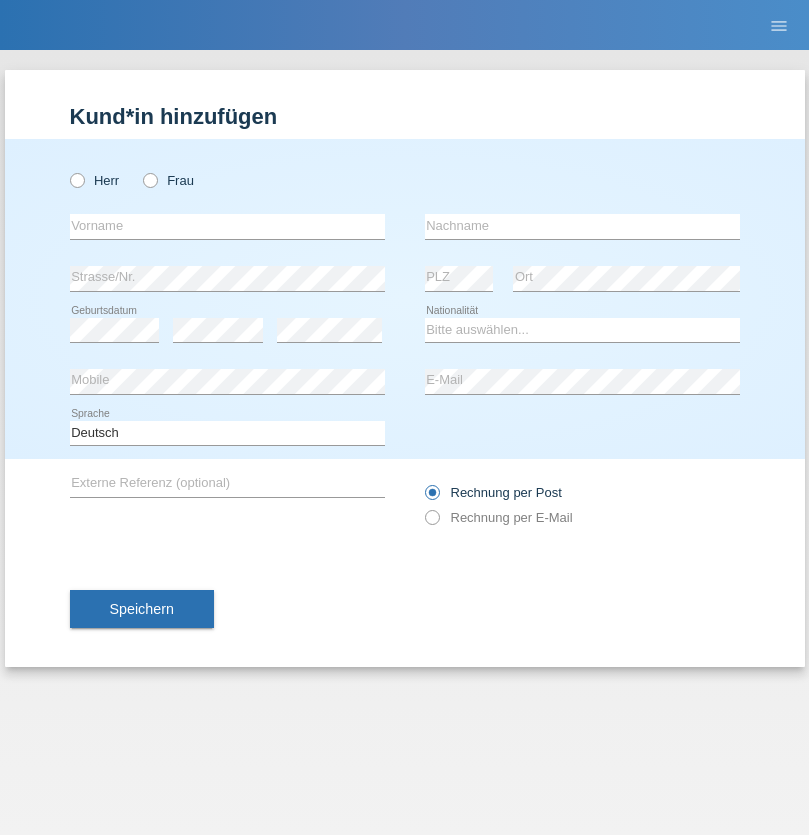 radio on "true" 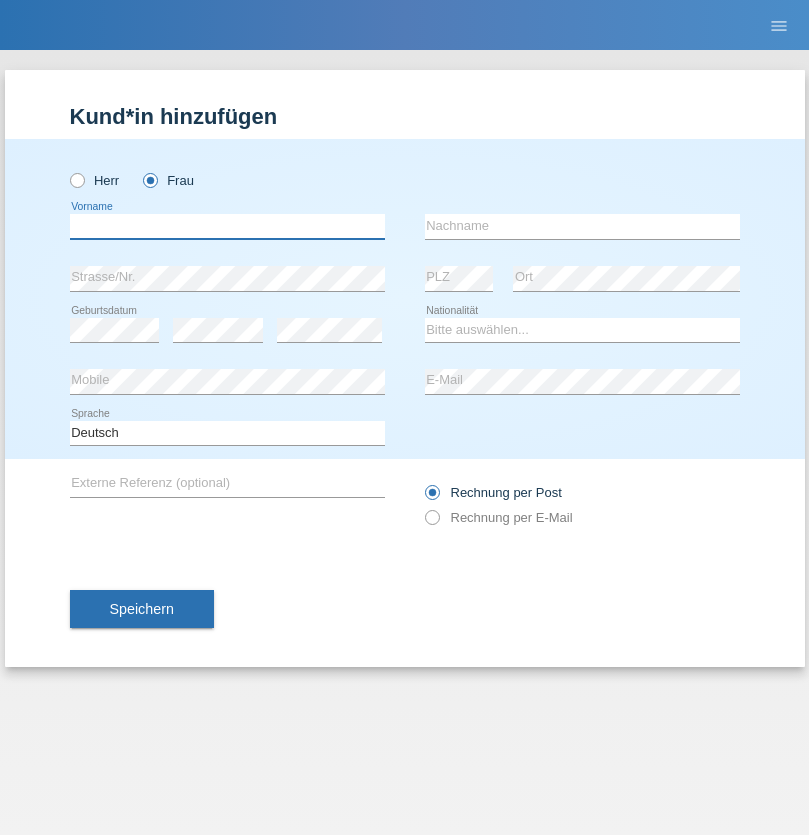click at bounding box center (227, 226) 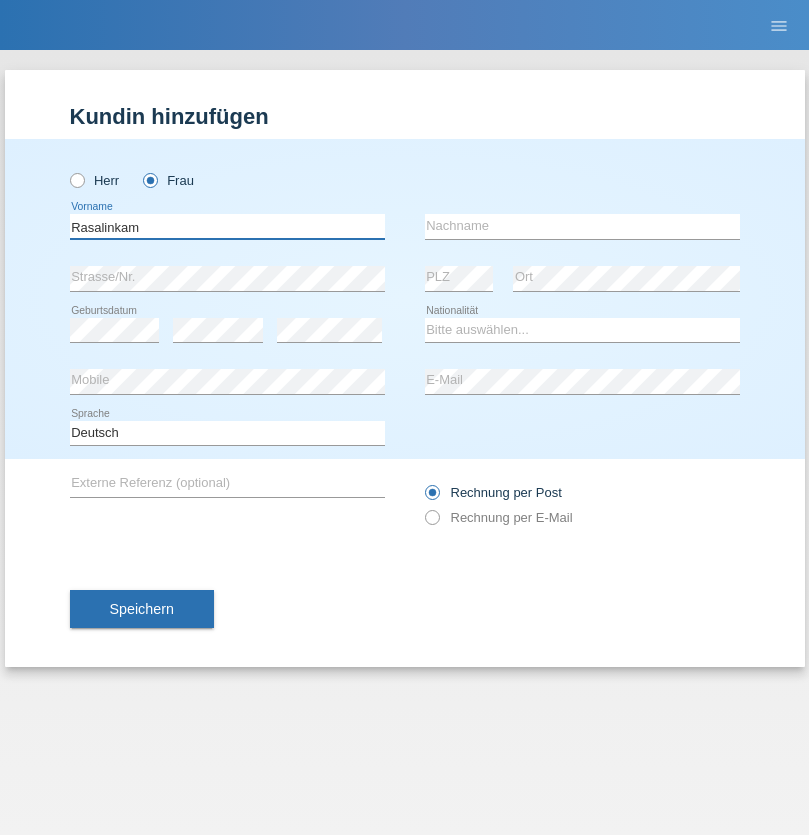 type on "Rasalinkam" 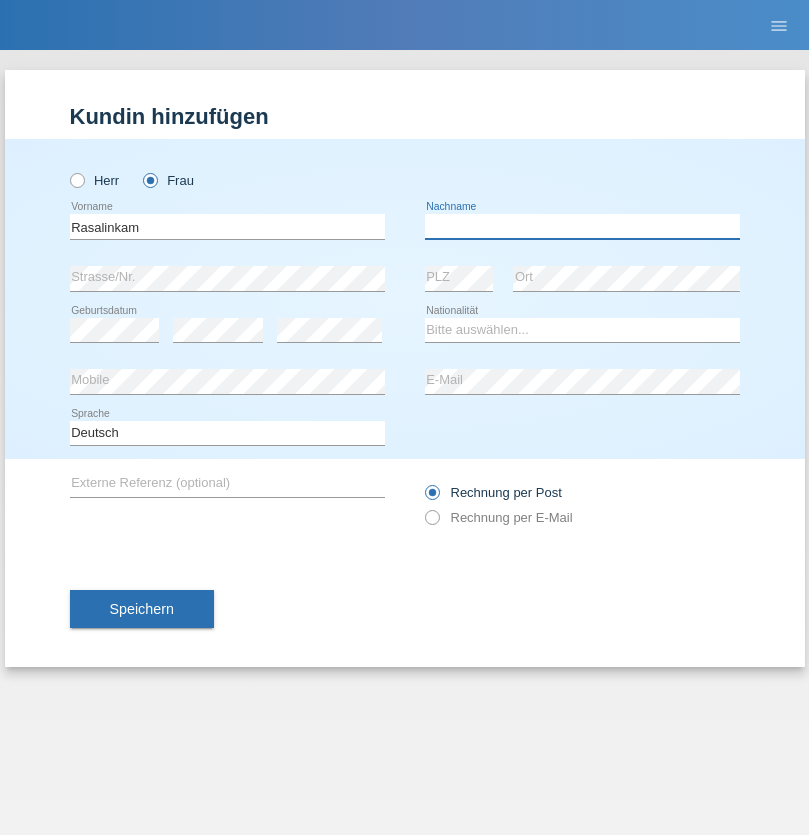 click at bounding box center (582, 226) 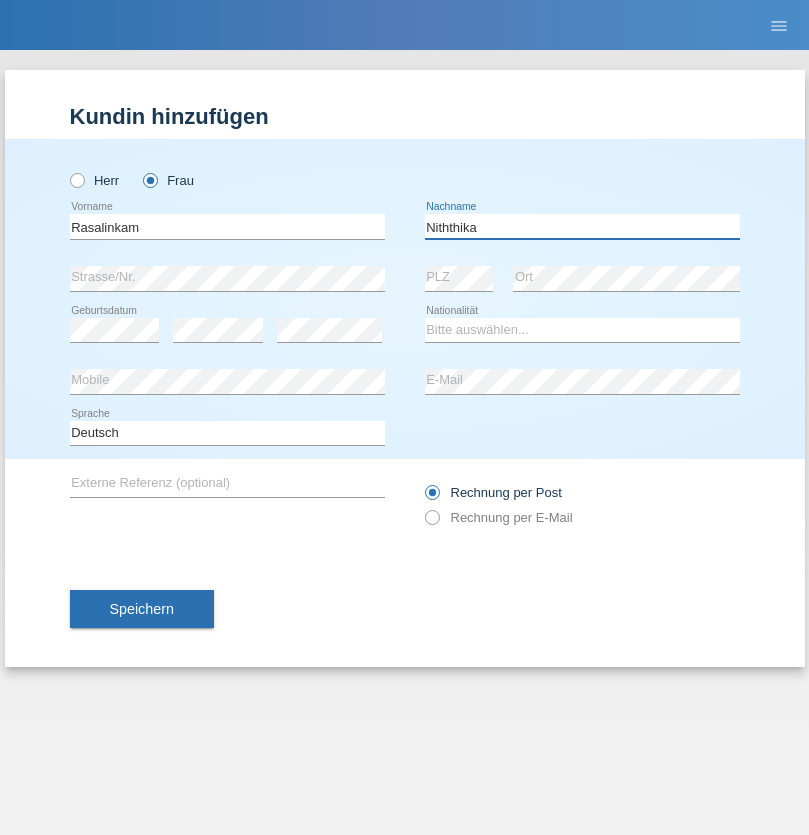 type on "Niththika" 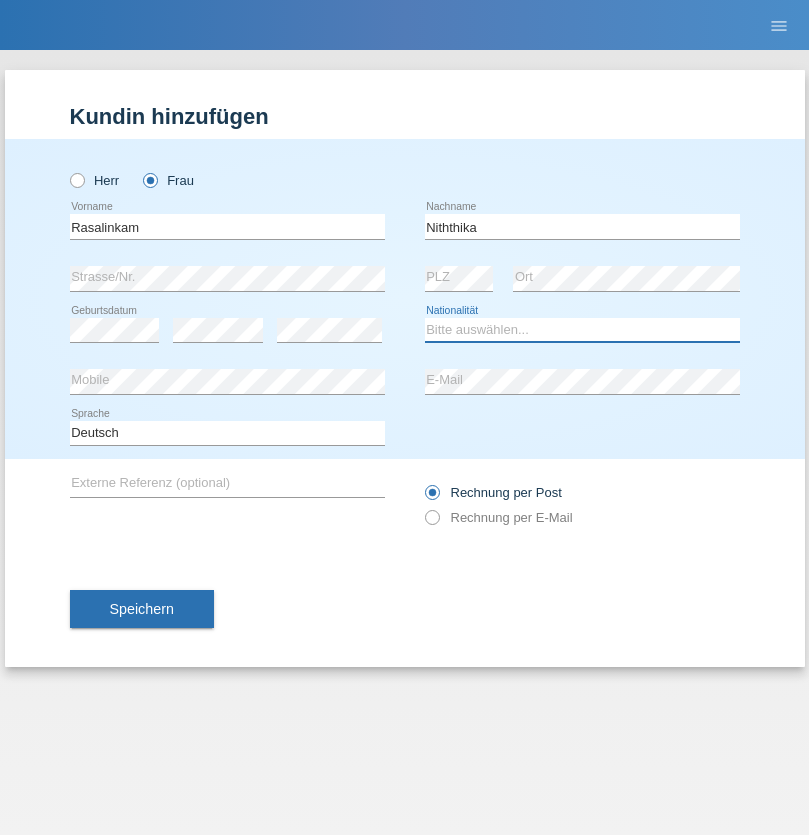 select on "LK" 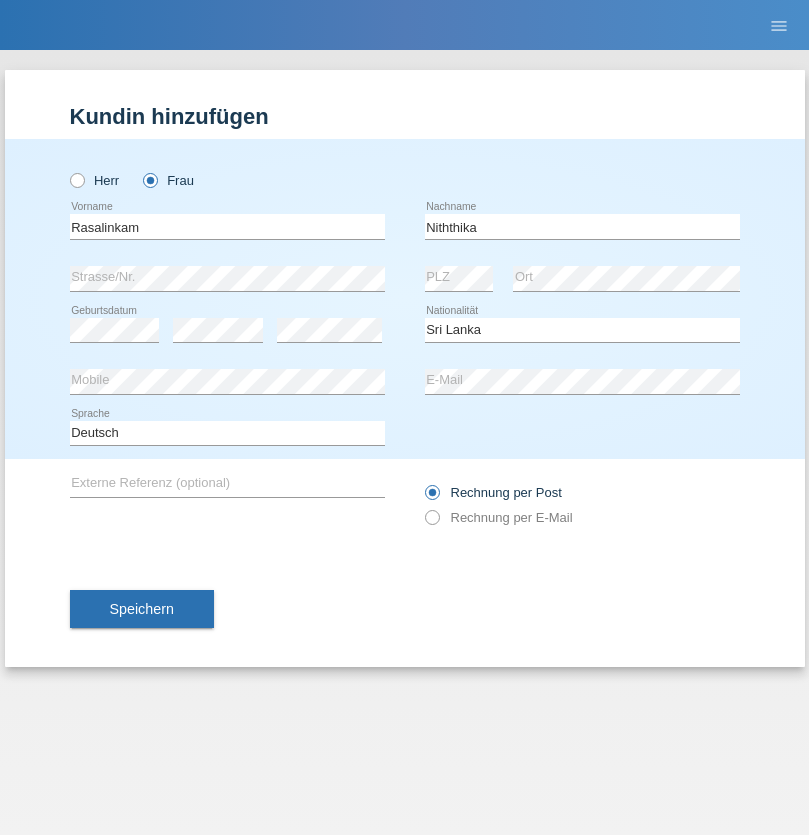 select on "C" 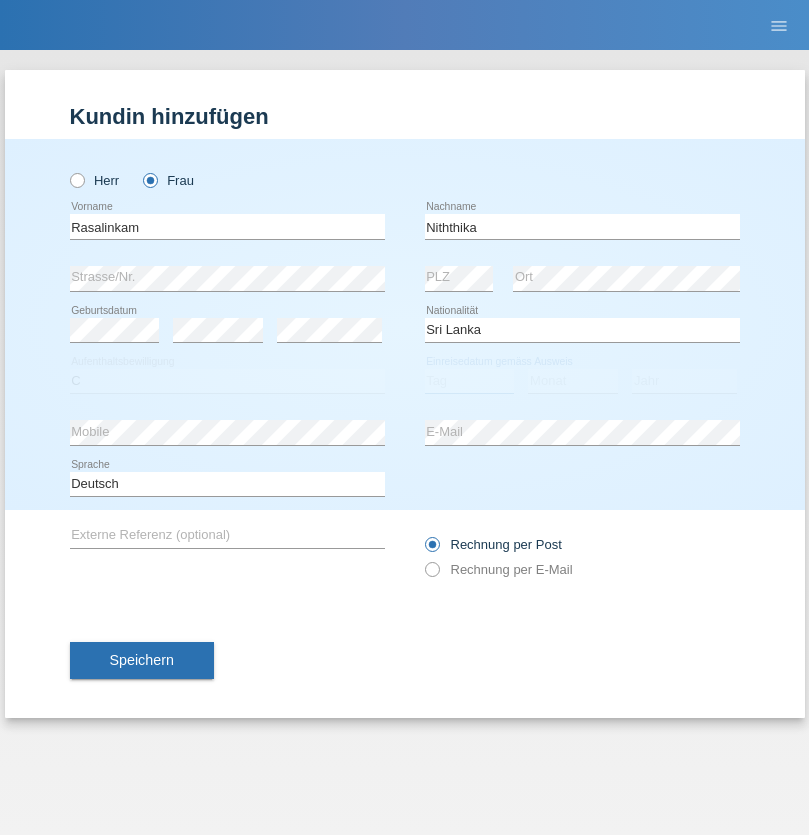select on "05" 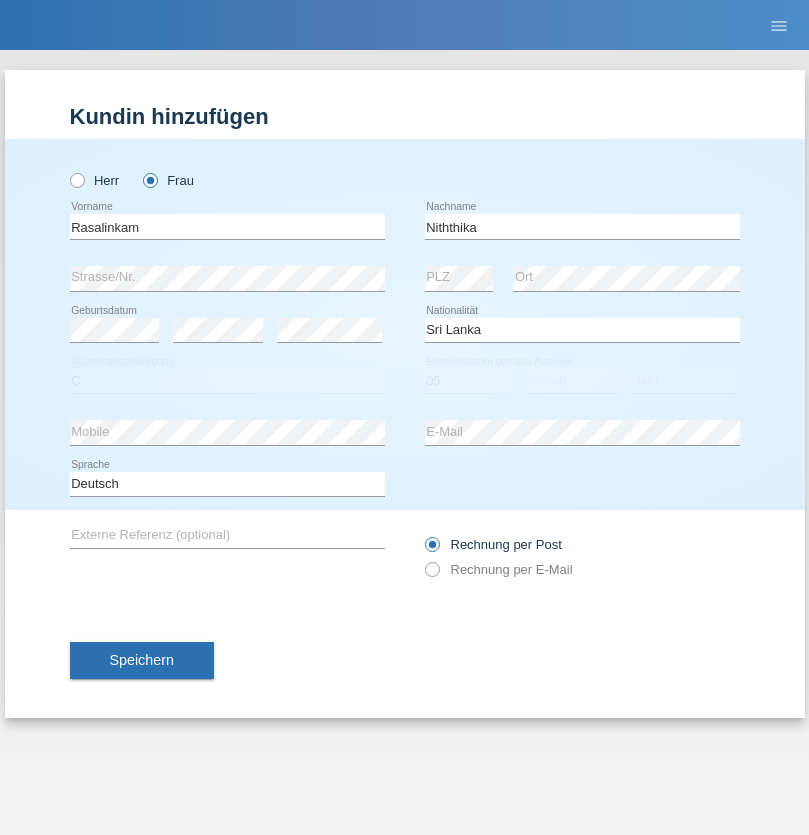 select on "08" 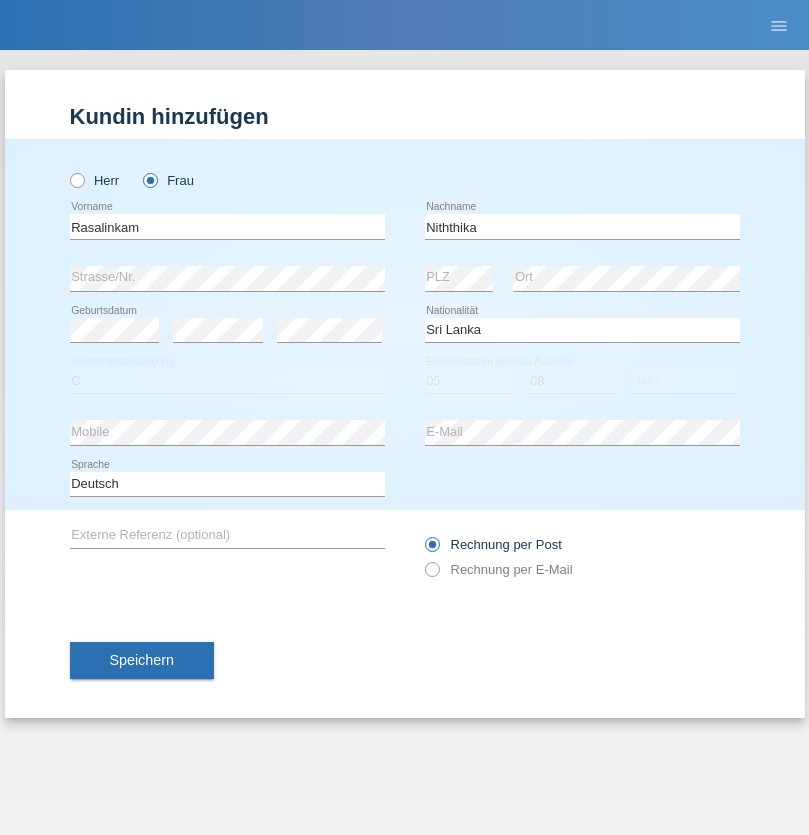 select on "2021" 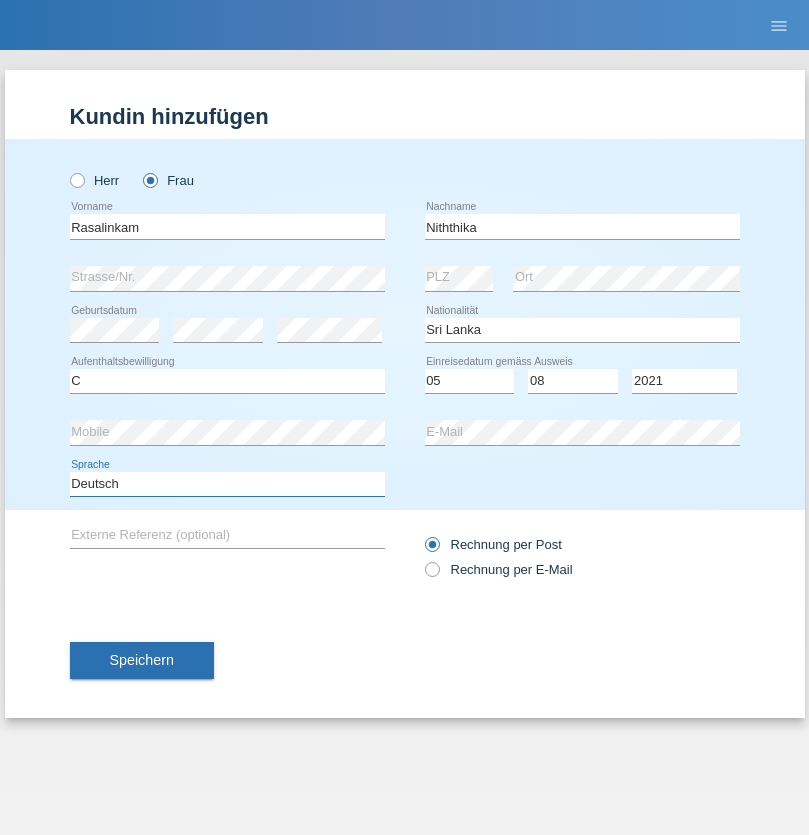 select on "en" 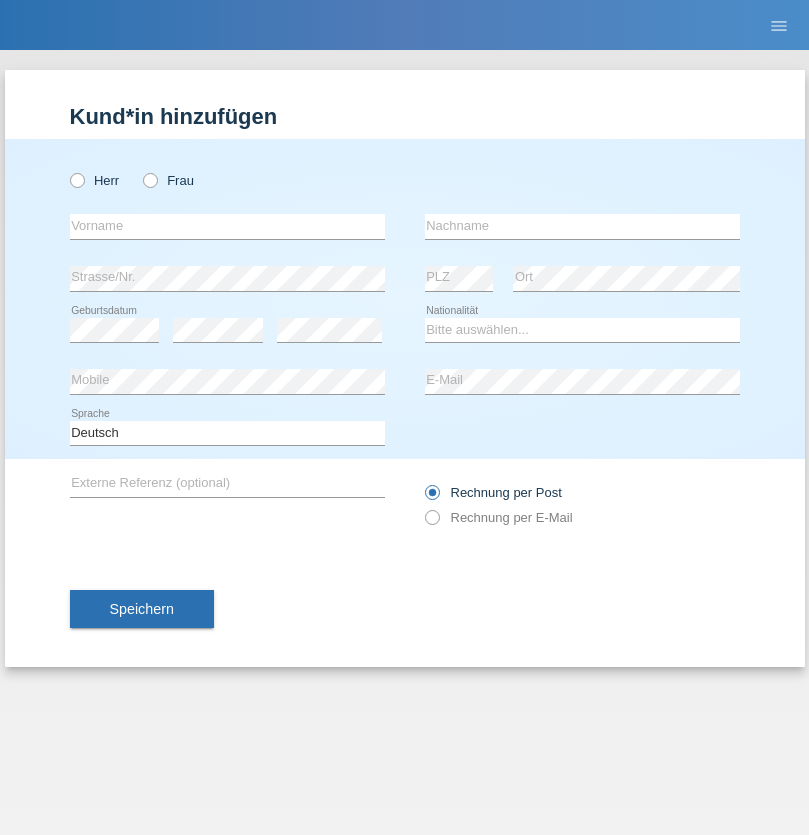 scroll, scrollTop: 0, scrollLeft: 0, axis: both 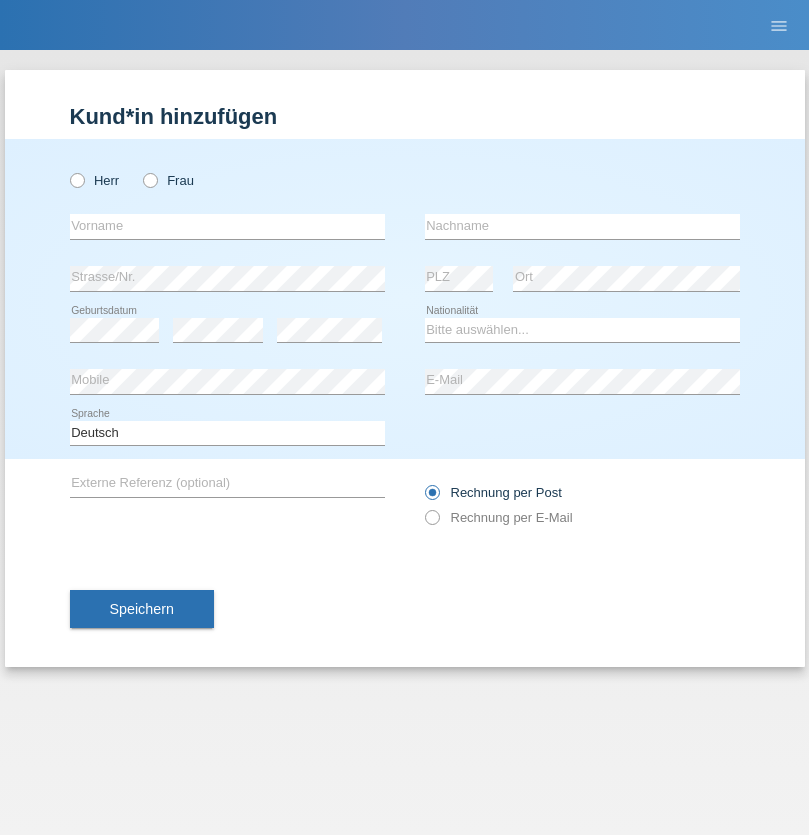 radio on "true" 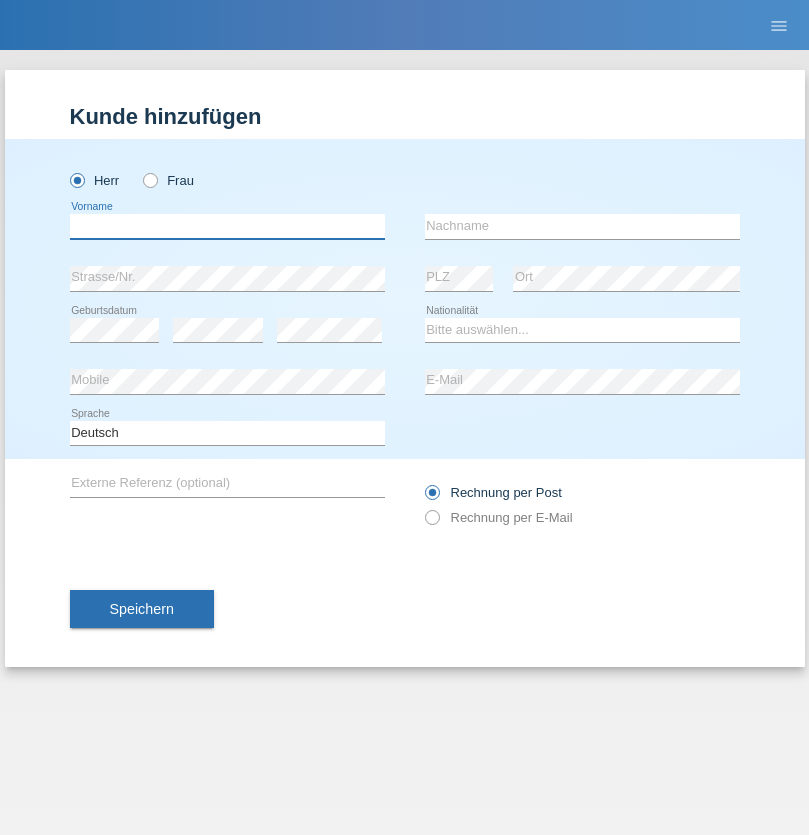 click at bounding box center (227, 226) 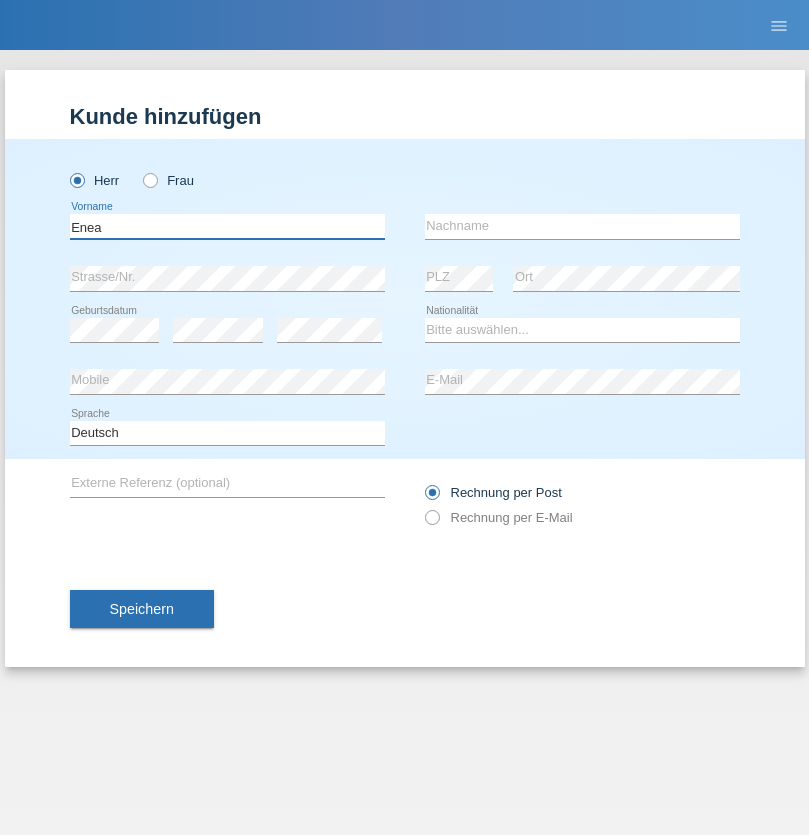 type on "Enea" 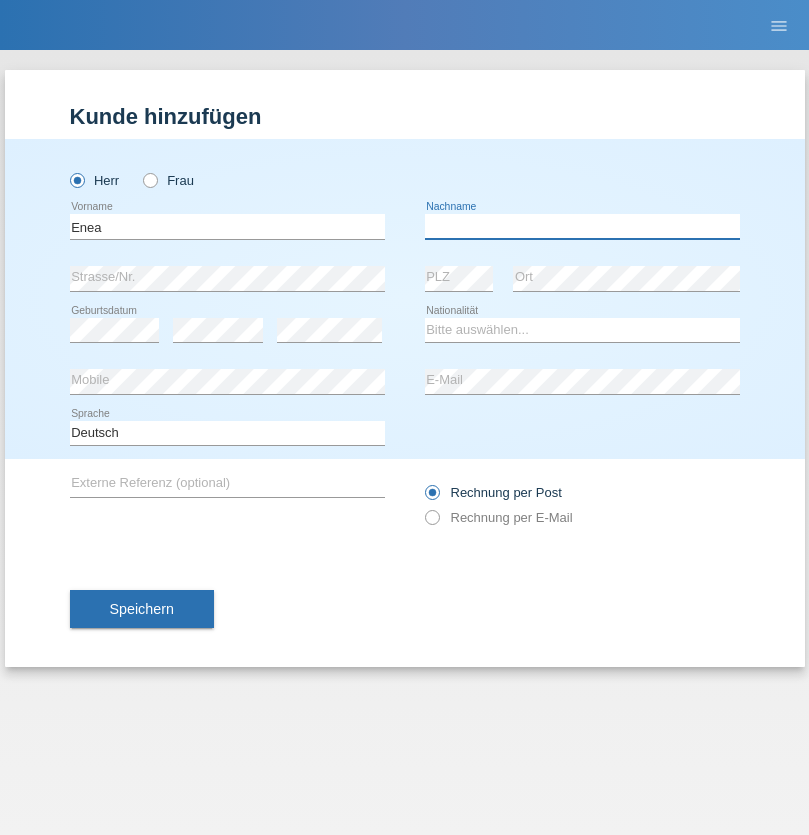 click at bounding box center [582, 226] 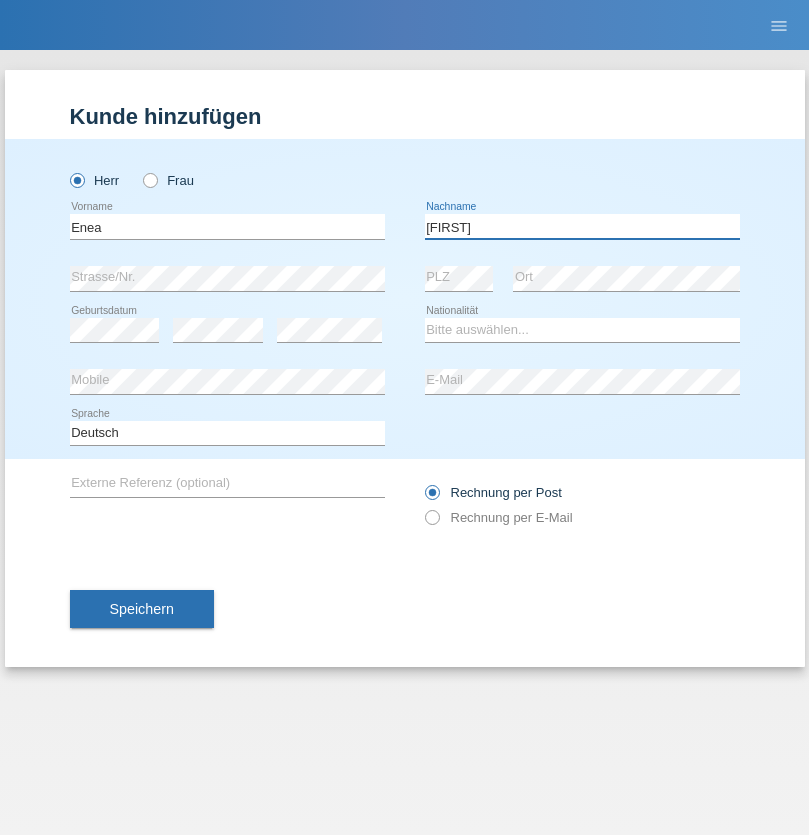 type on "Andrei" 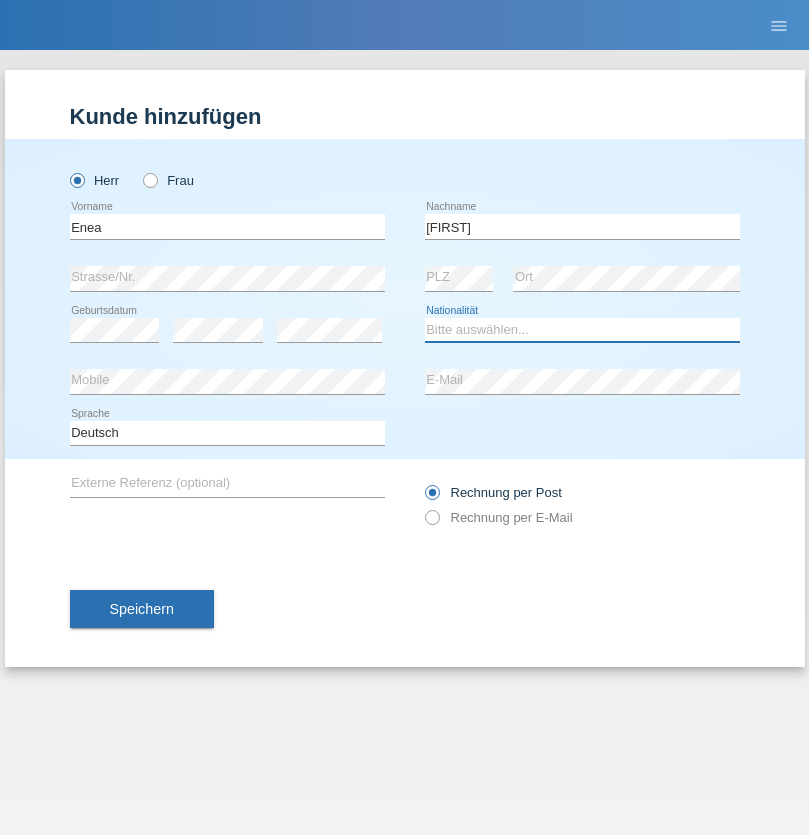 select on "OM" 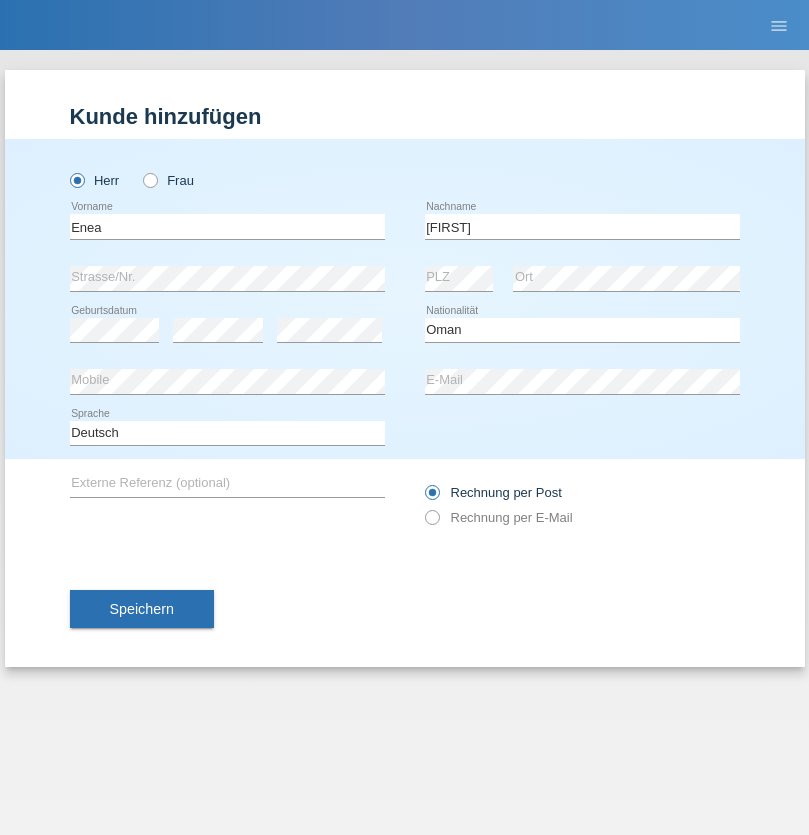 select on "C" 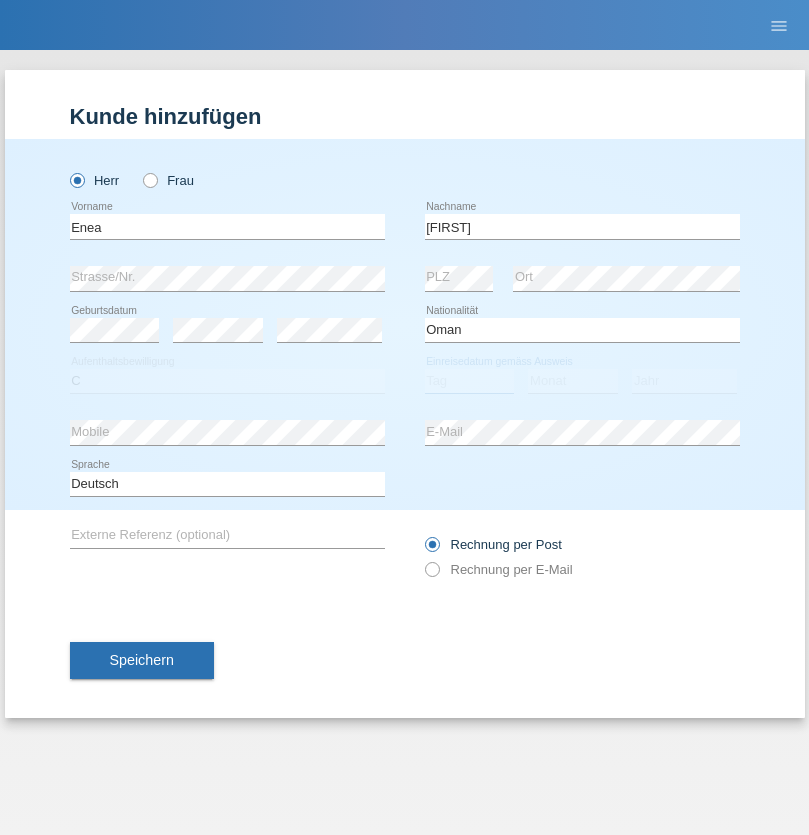 select on "17" 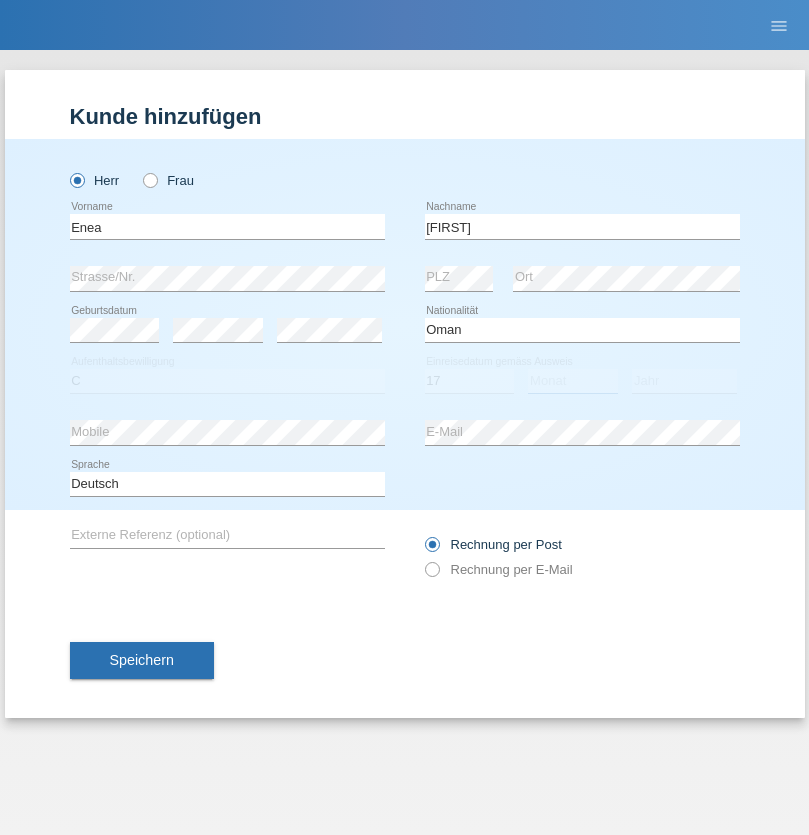 select on "06" 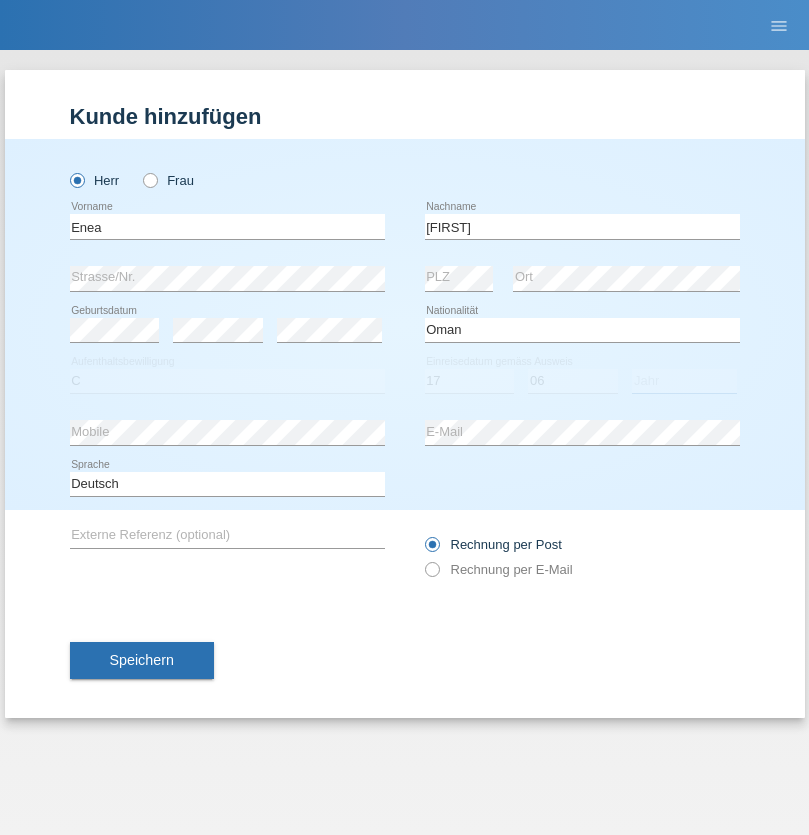 select on "2021" 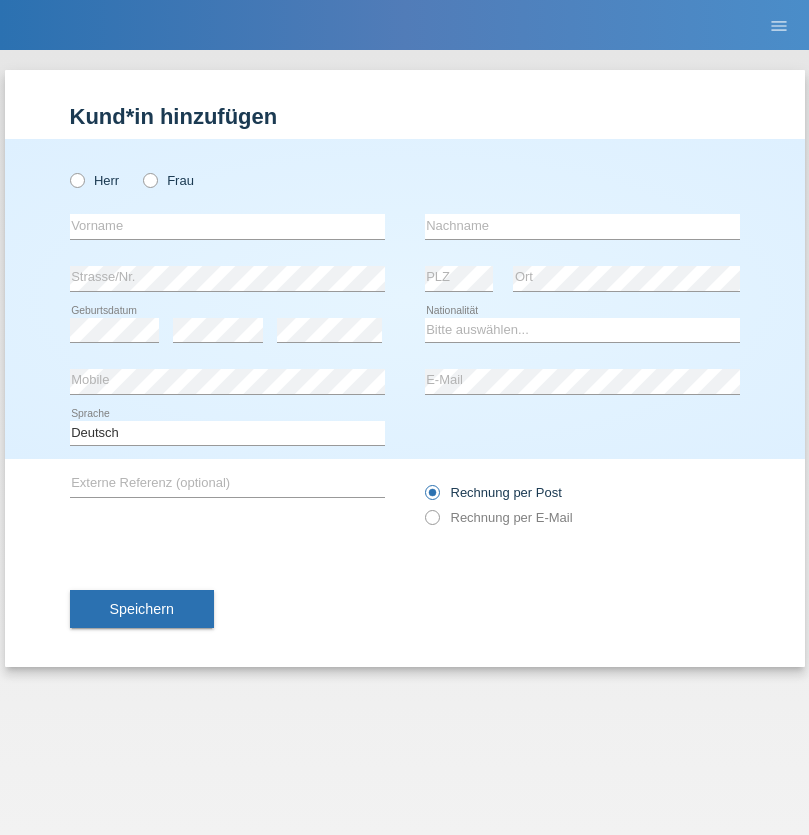 scroll, scrollTop: 0, scrollLeft: 0, axis: both 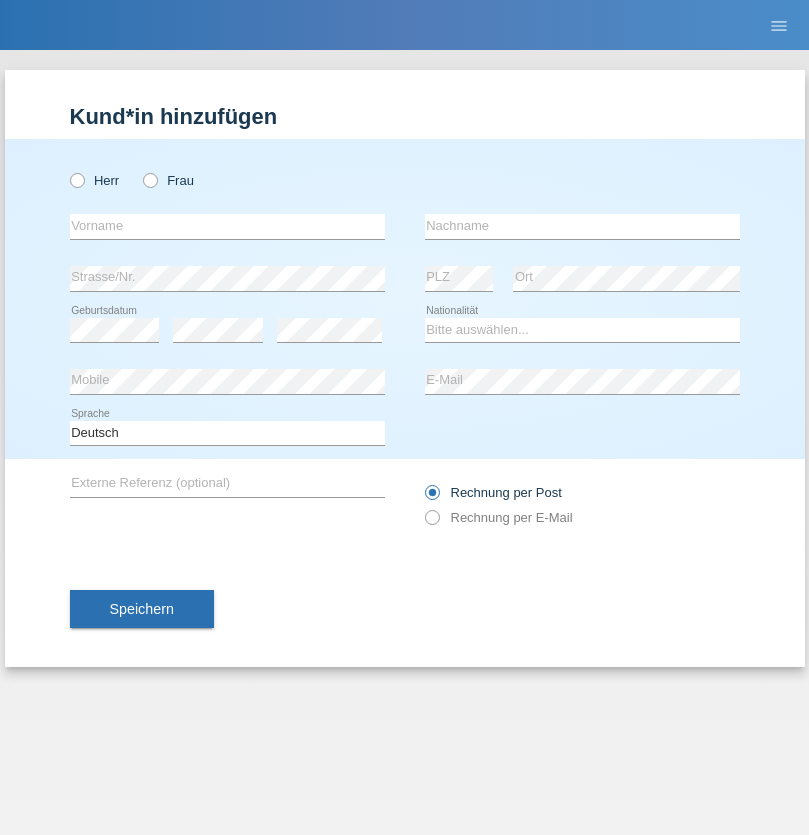 radio on "true" 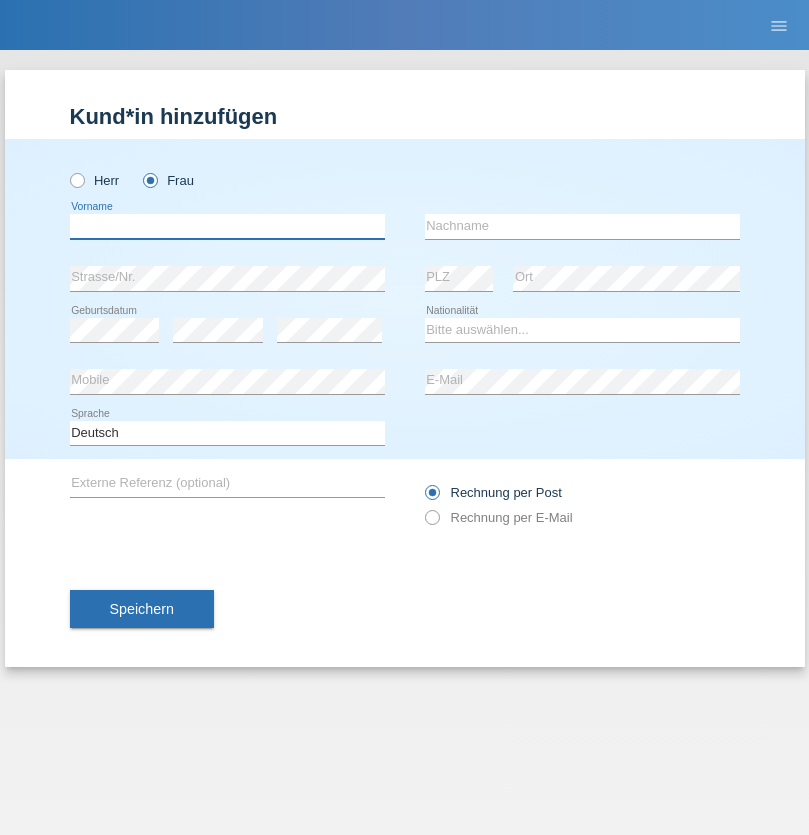 click at bounding box center [227, 226] 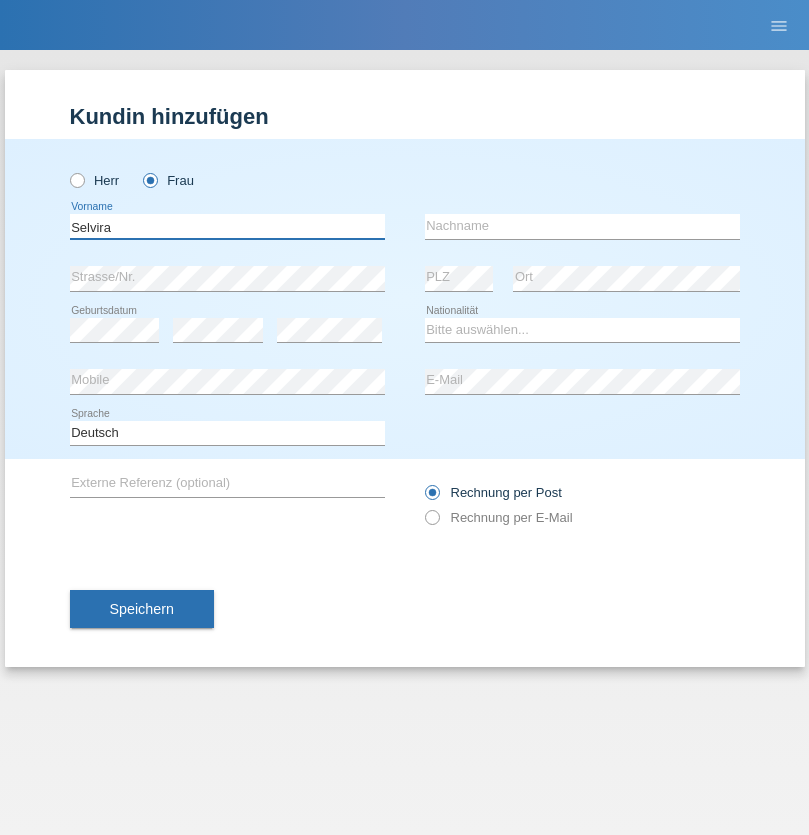 type on "Selvira" 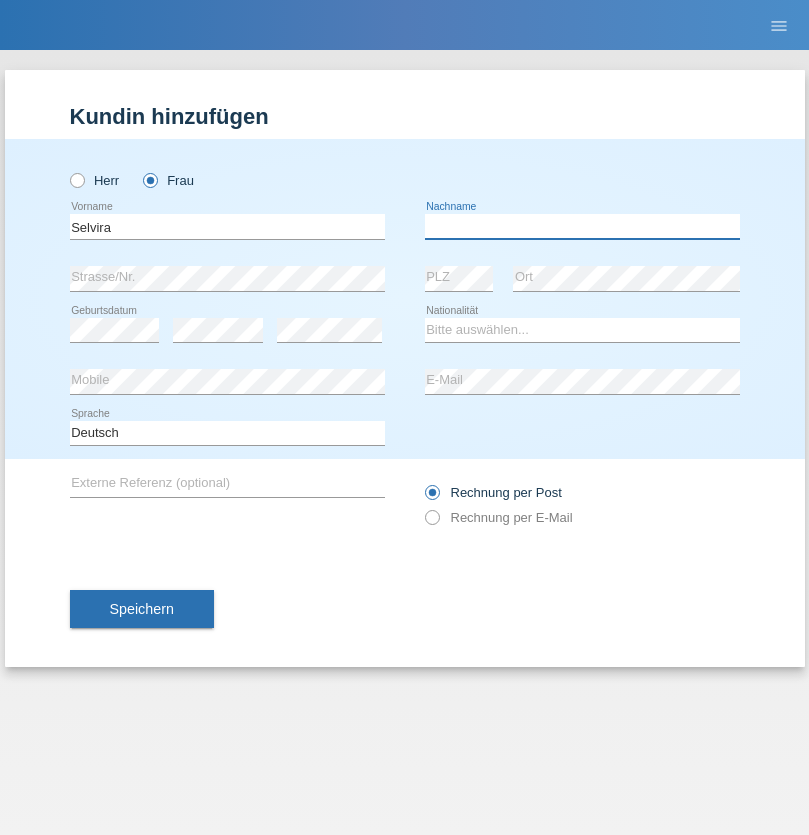 click at bounding box center [582, 226] 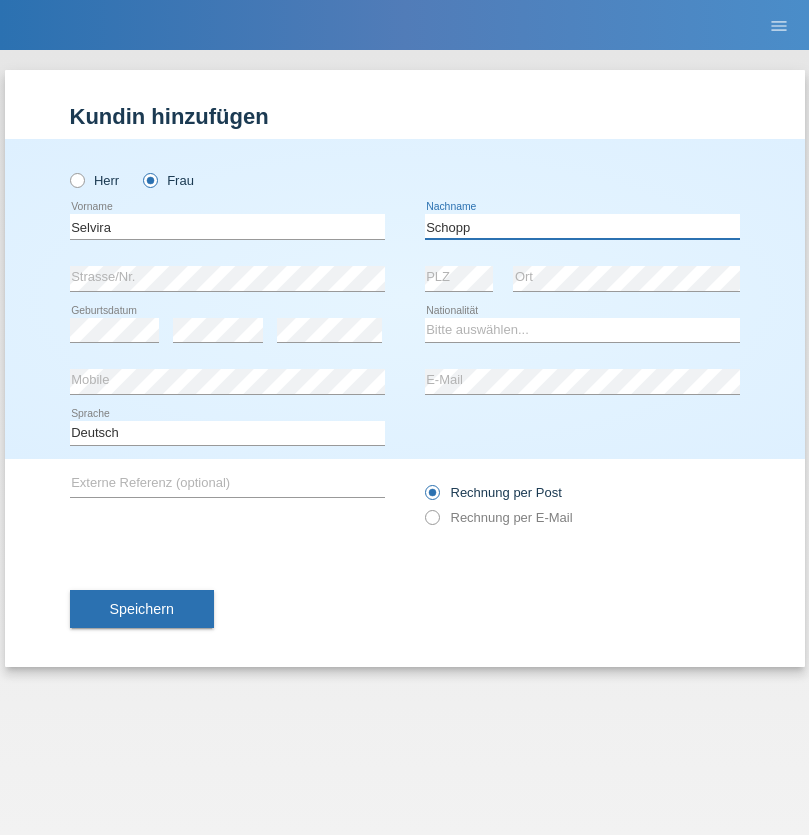 type on "Schopp" 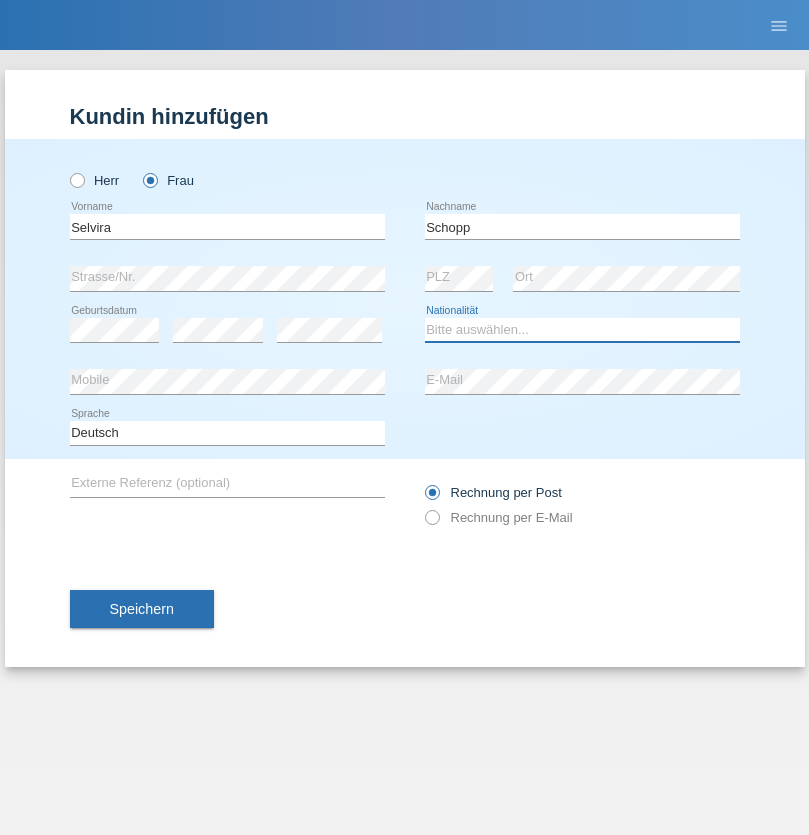 select on "CH" 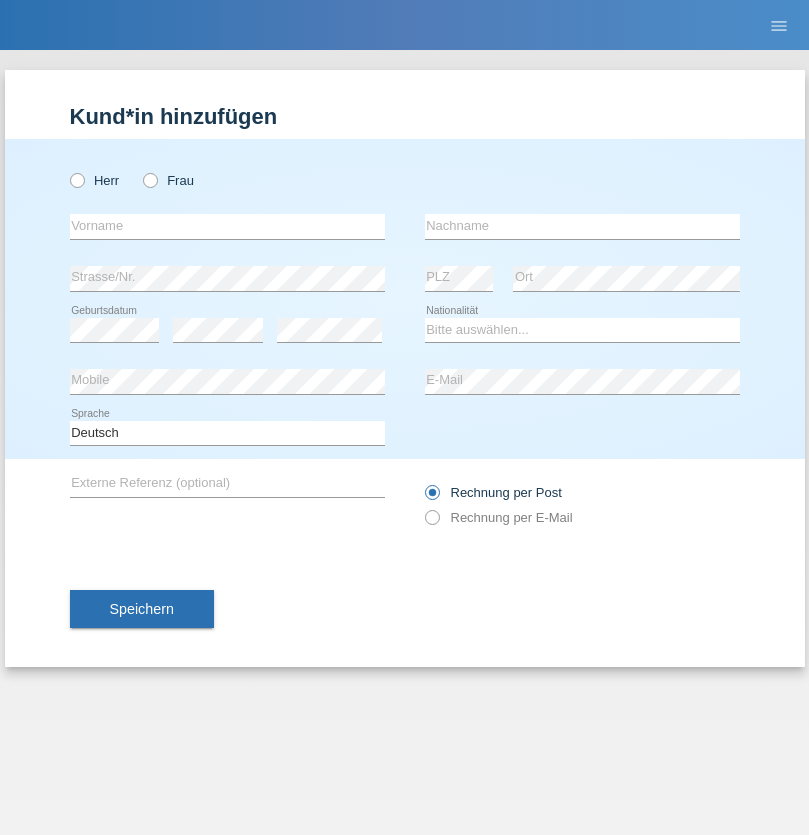 scroll, scrollTop: 0, scrollLeft: 0, axis: both 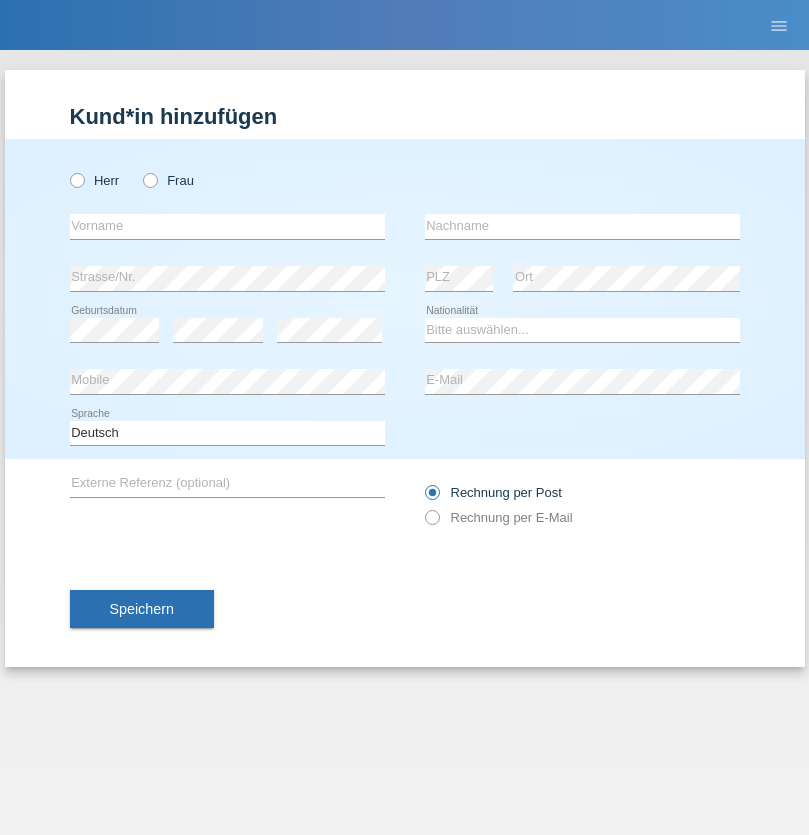 radio on "true" 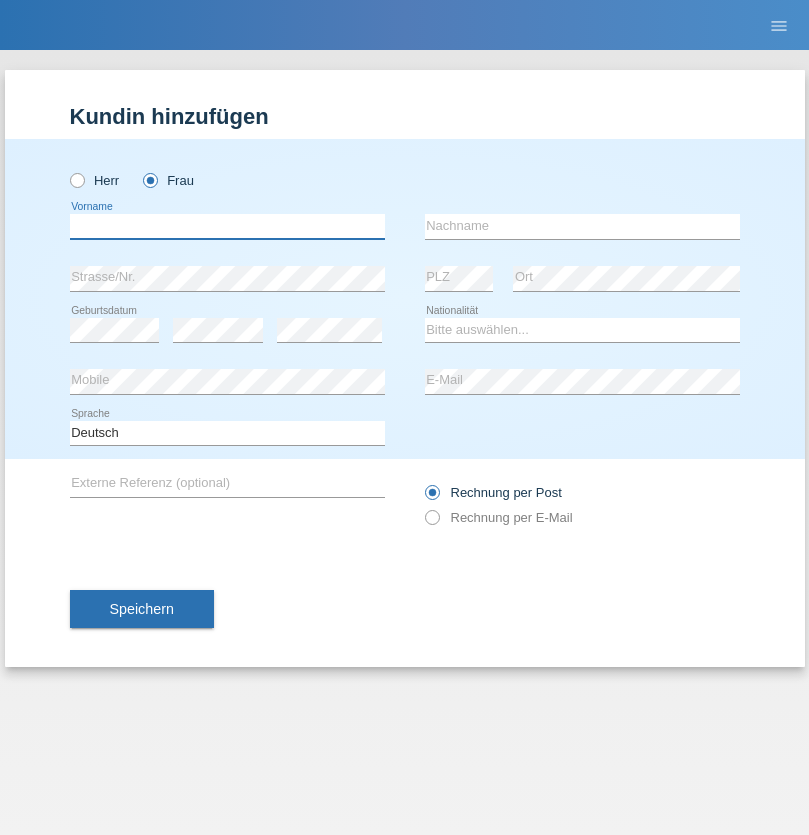 click at bounding box center (227, 226) 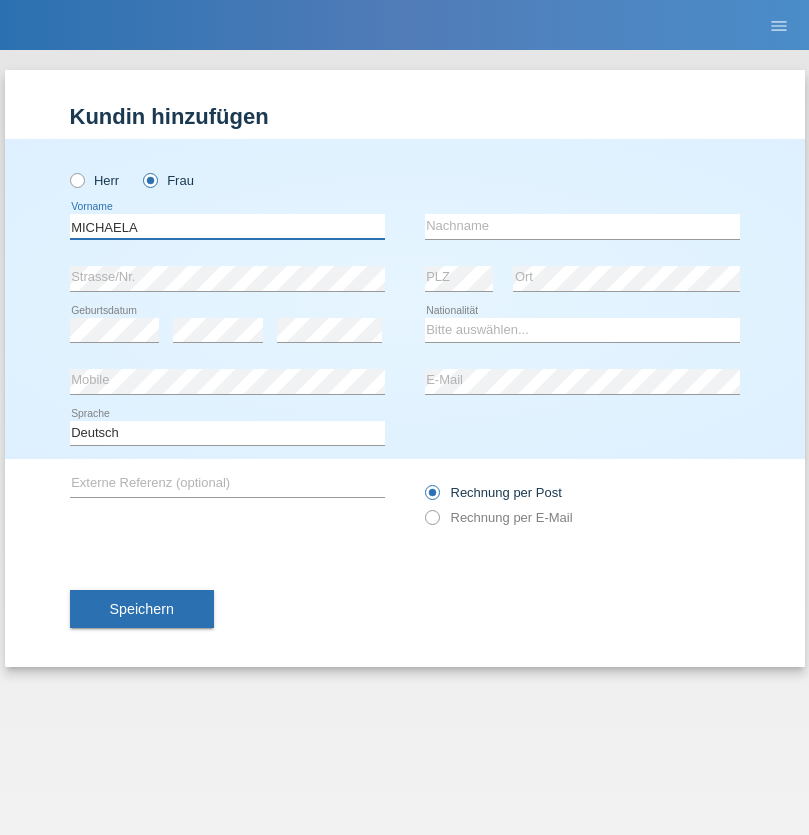 type on "MICHAELA" 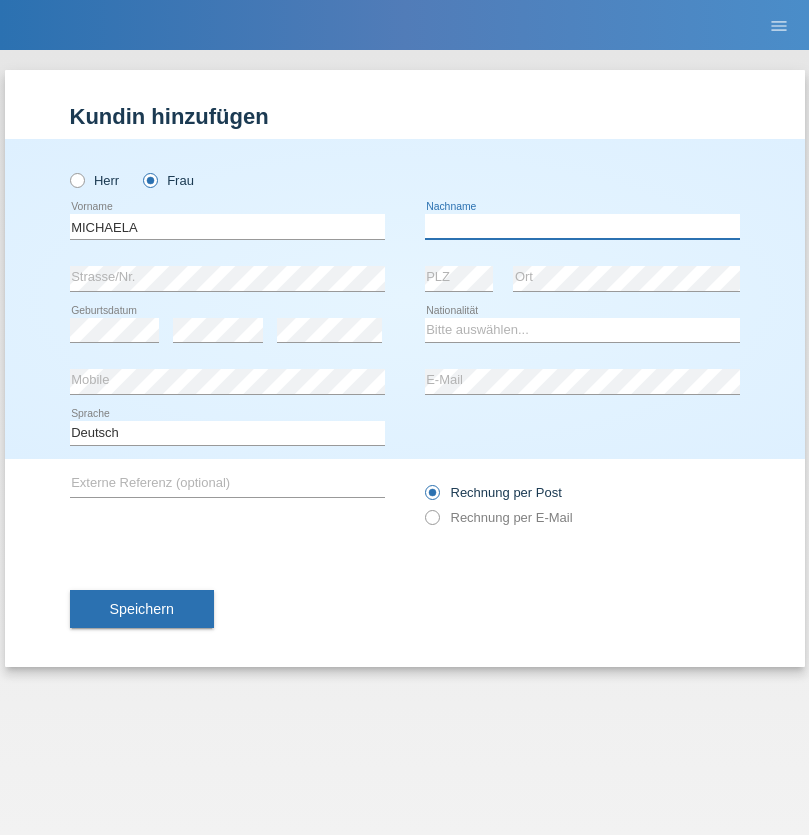 click at bounding box center (582, 226) 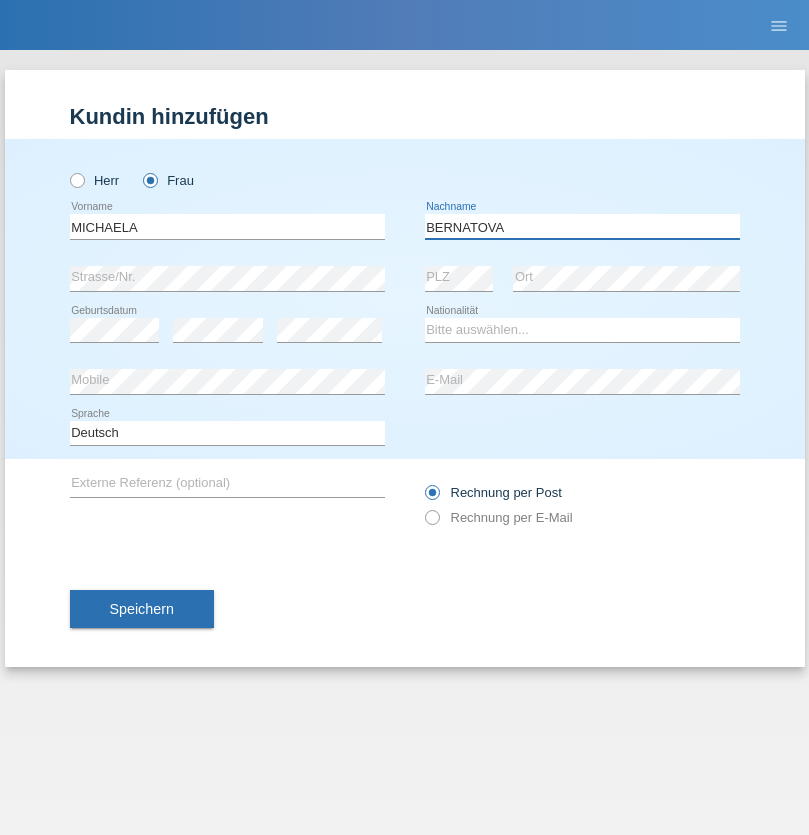 type on "BERNATOVA" 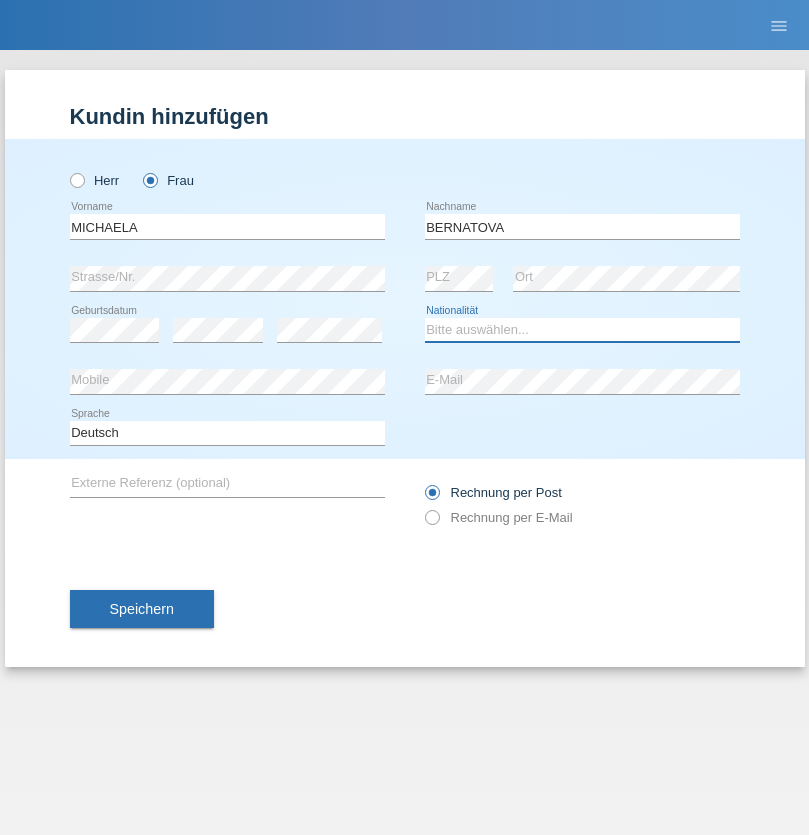 select on "SK" 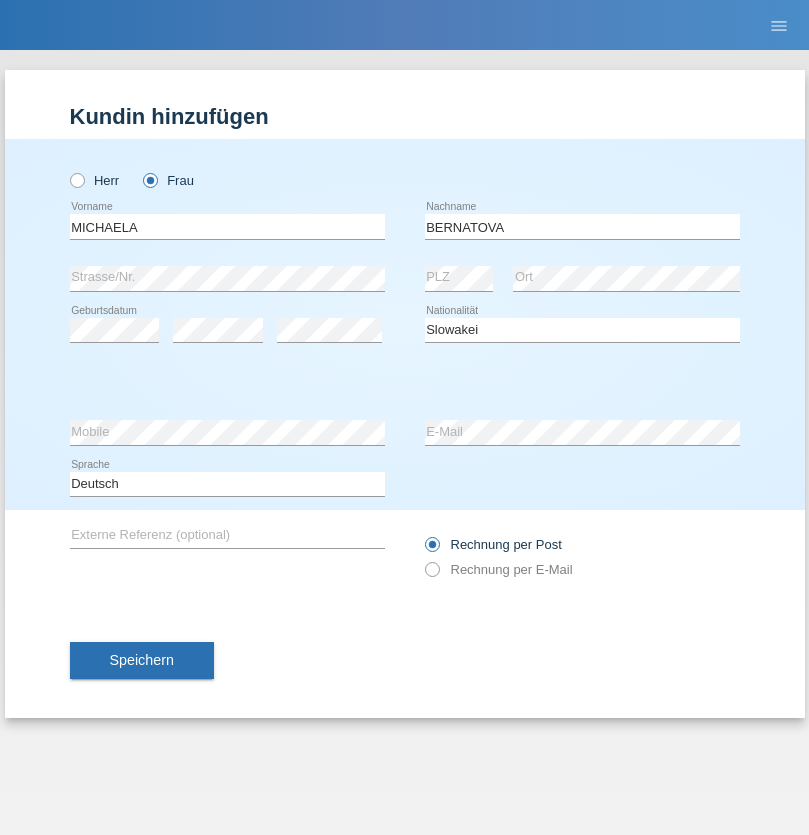 select on "C" 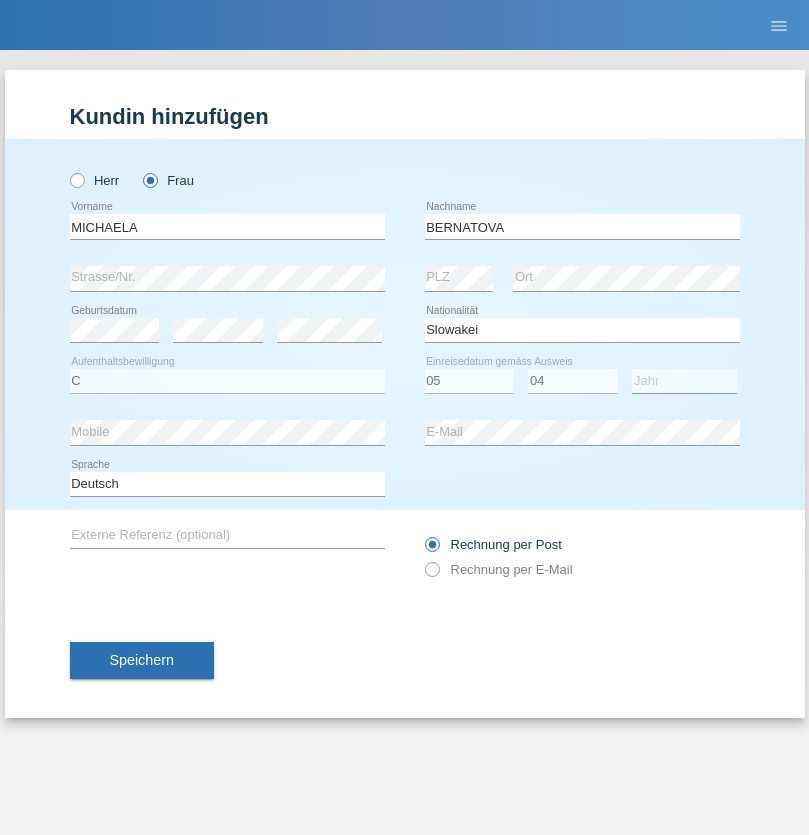 select on "2014" 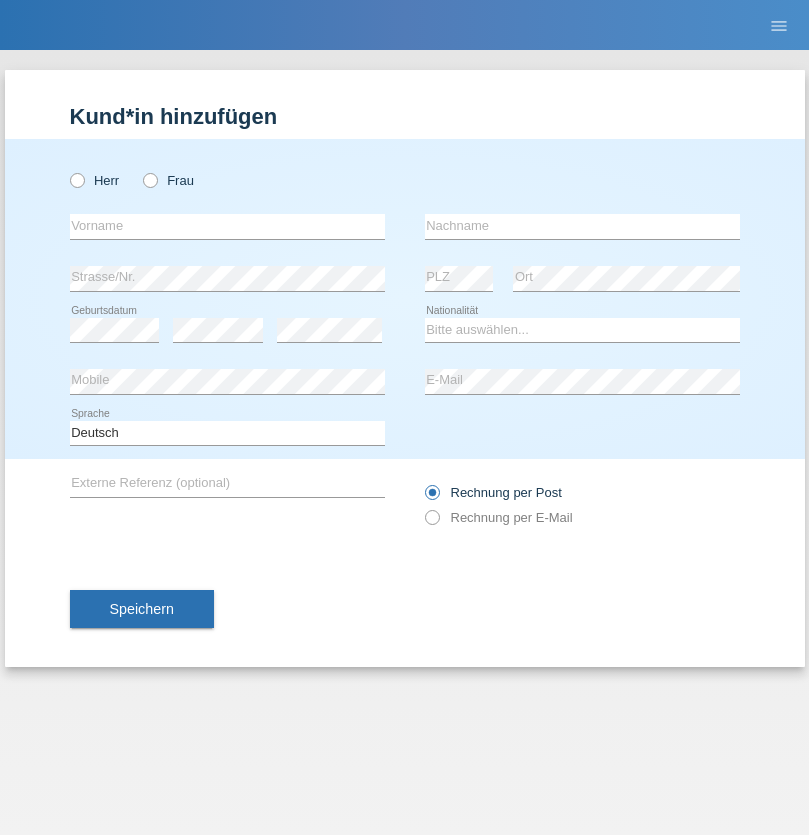 scroll, scrollTop: 0, scrollLeft: 0, axis: both 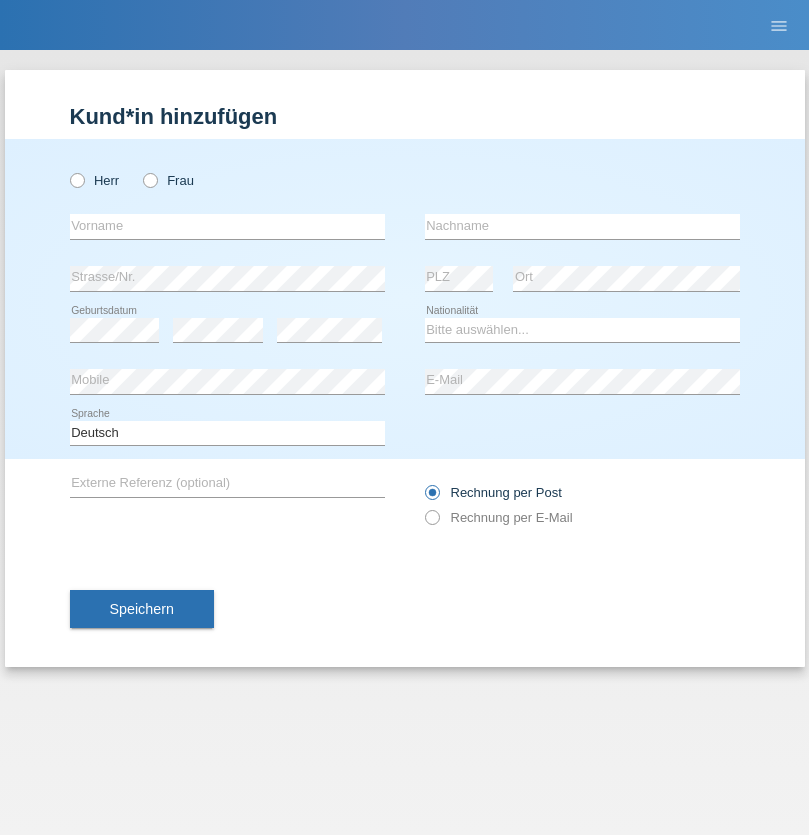 radio on "true" 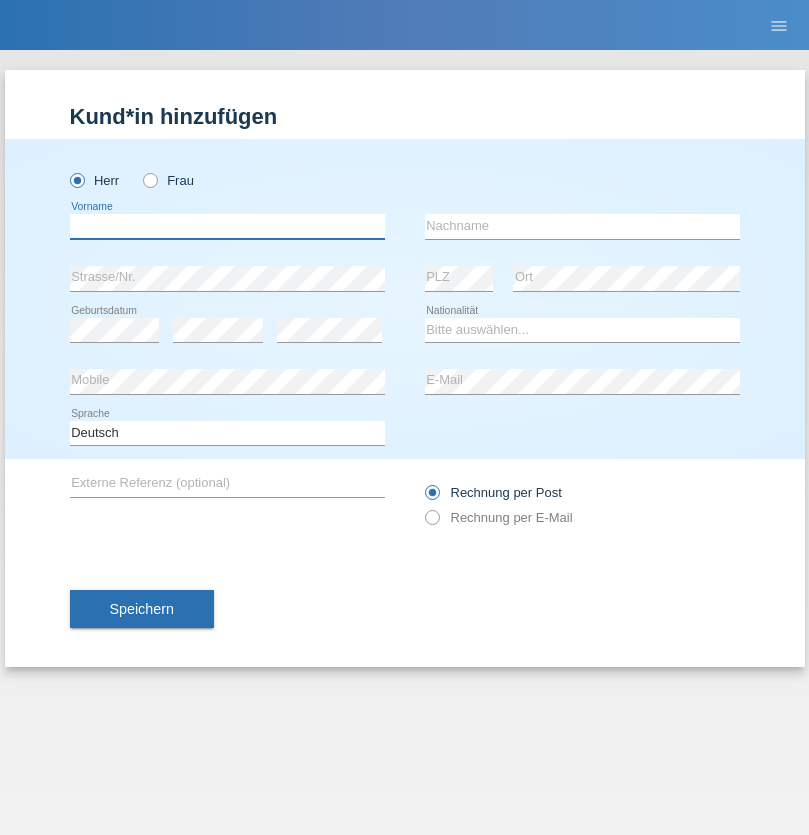click at bounding box center [227, 226] 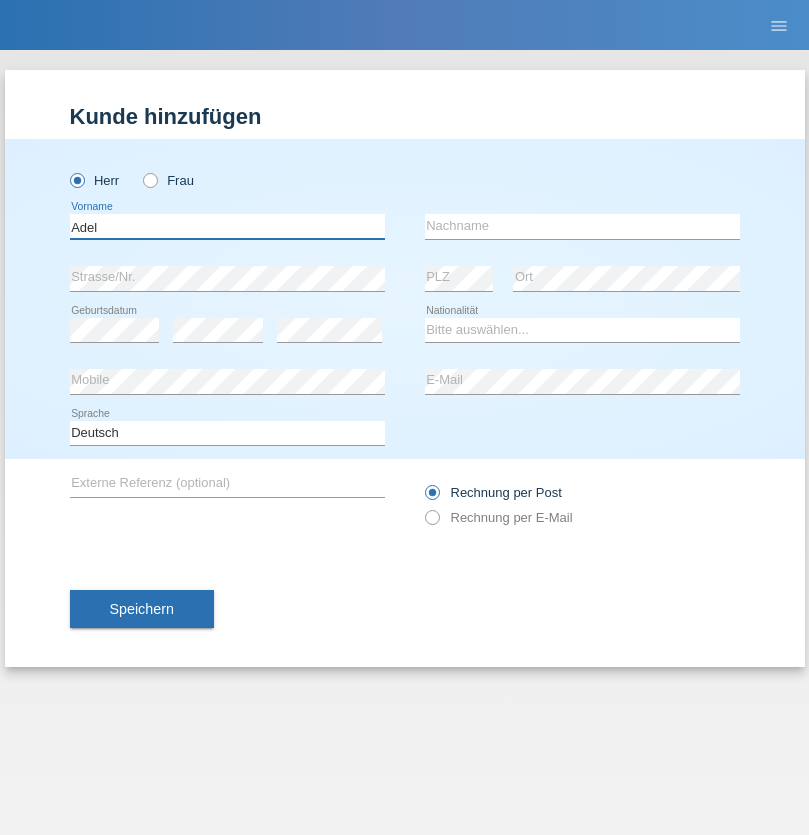 type on "Adel" 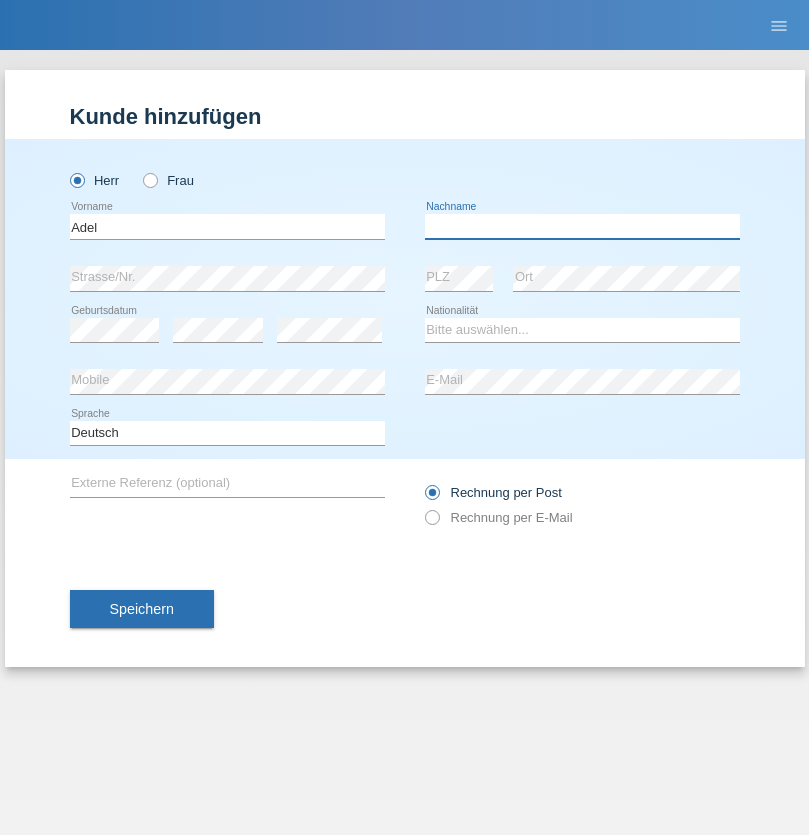 click at bounding box center (582, 226) 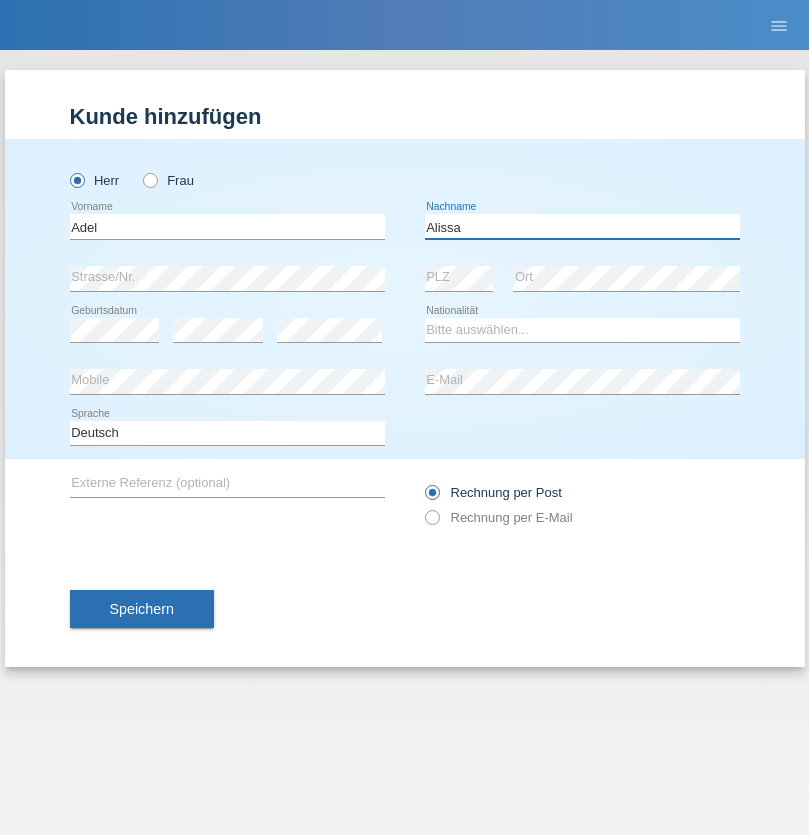 type on "Alissa" 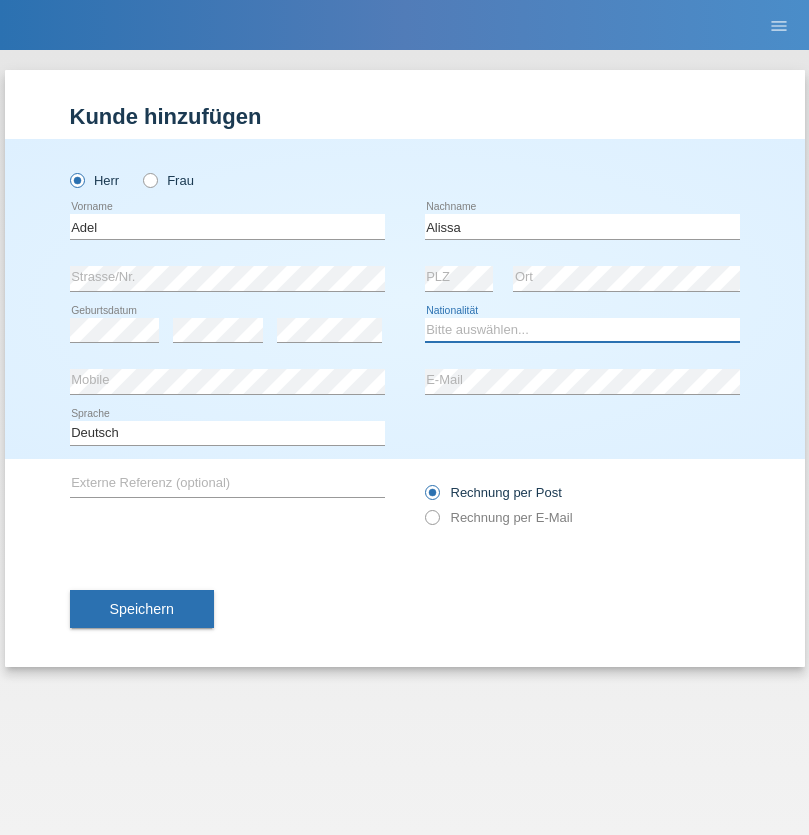 select on "SY" 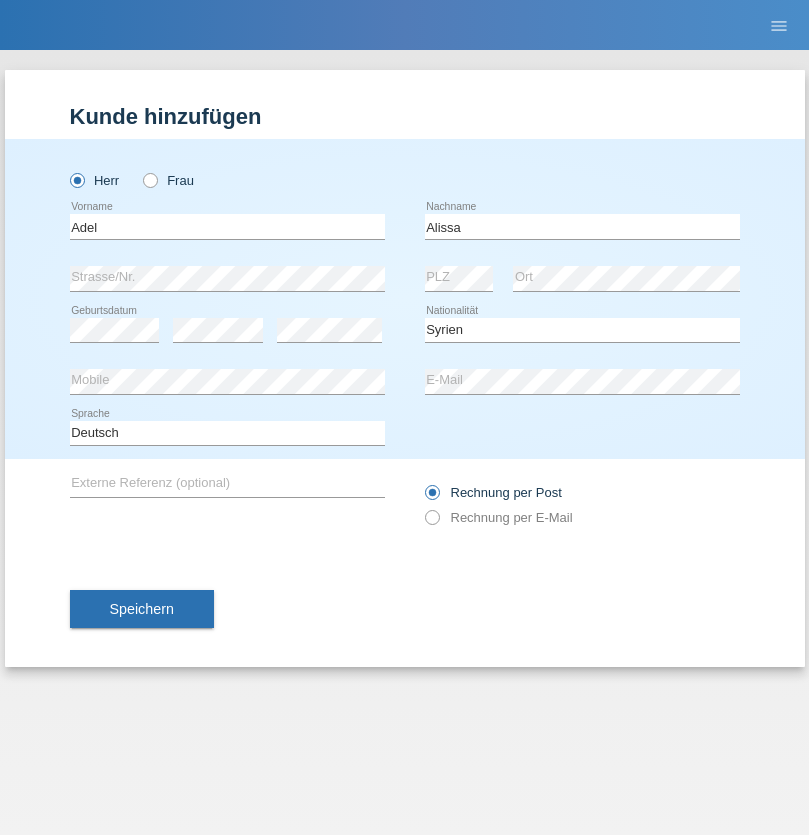 select on "C" 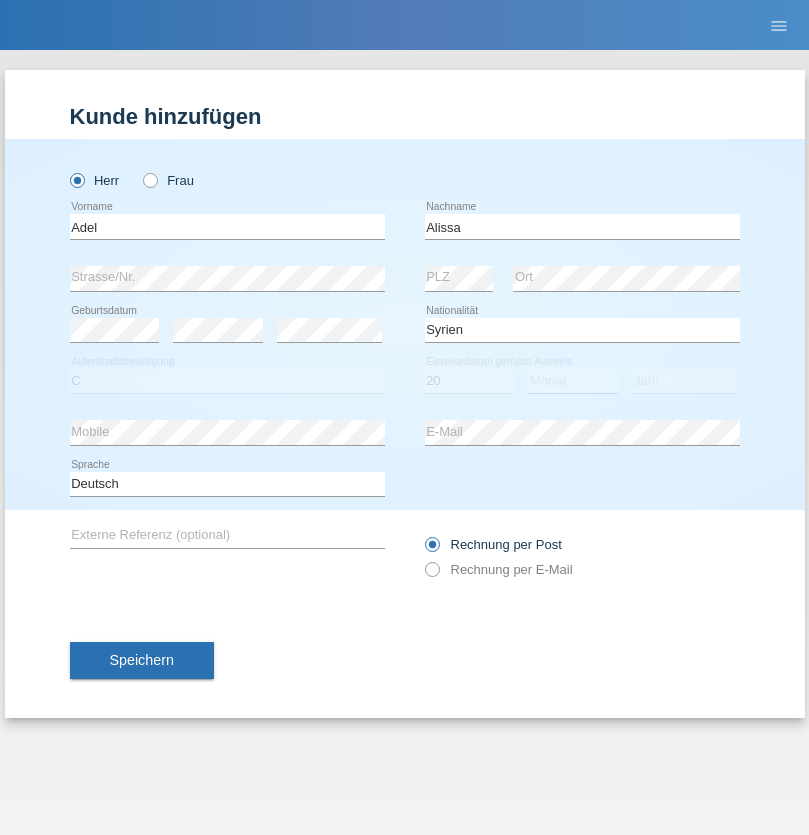 select on "09" 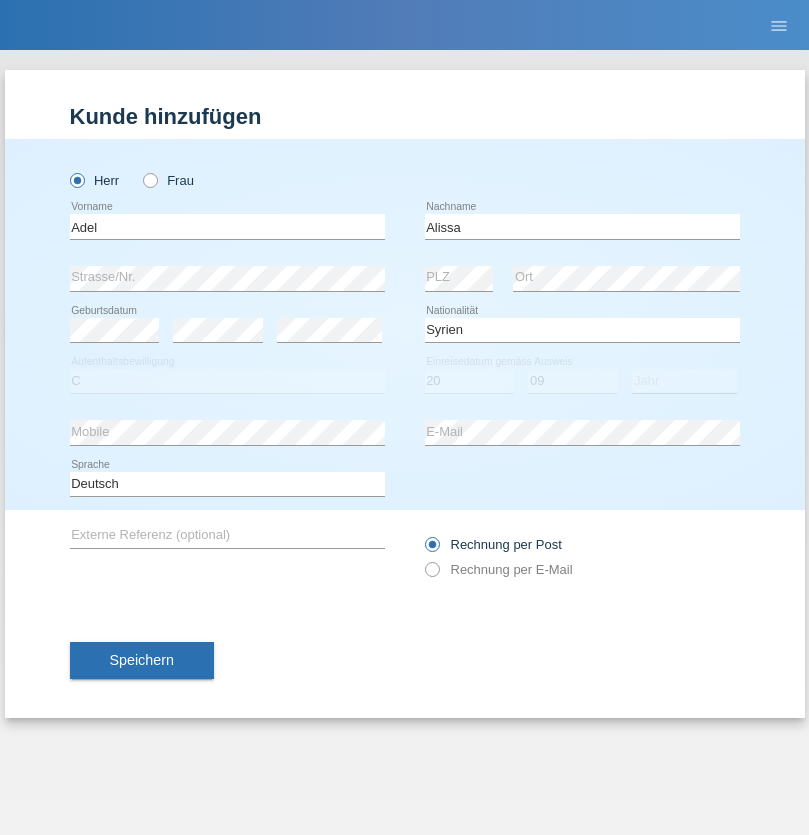 select on "2018" 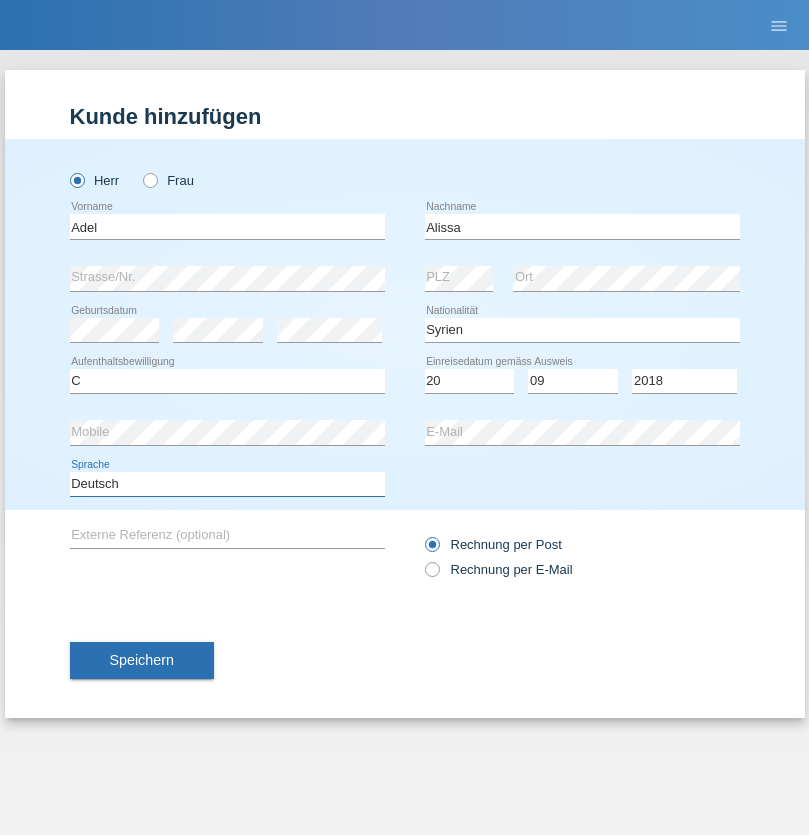 select on "en" 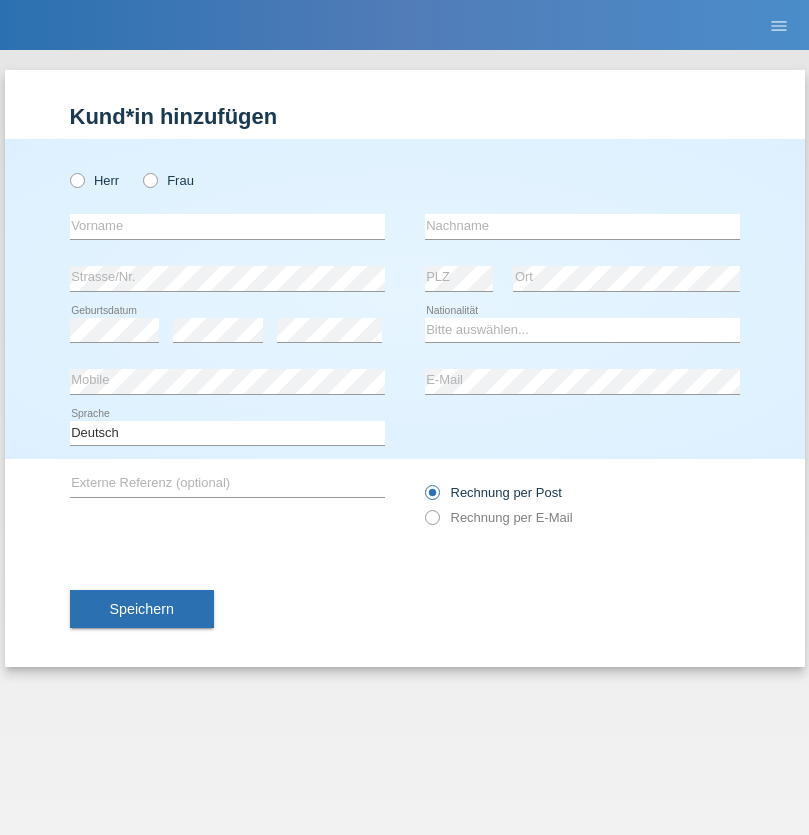 scroll, scrollTop: 0, scrollLeft: 0, axis: both 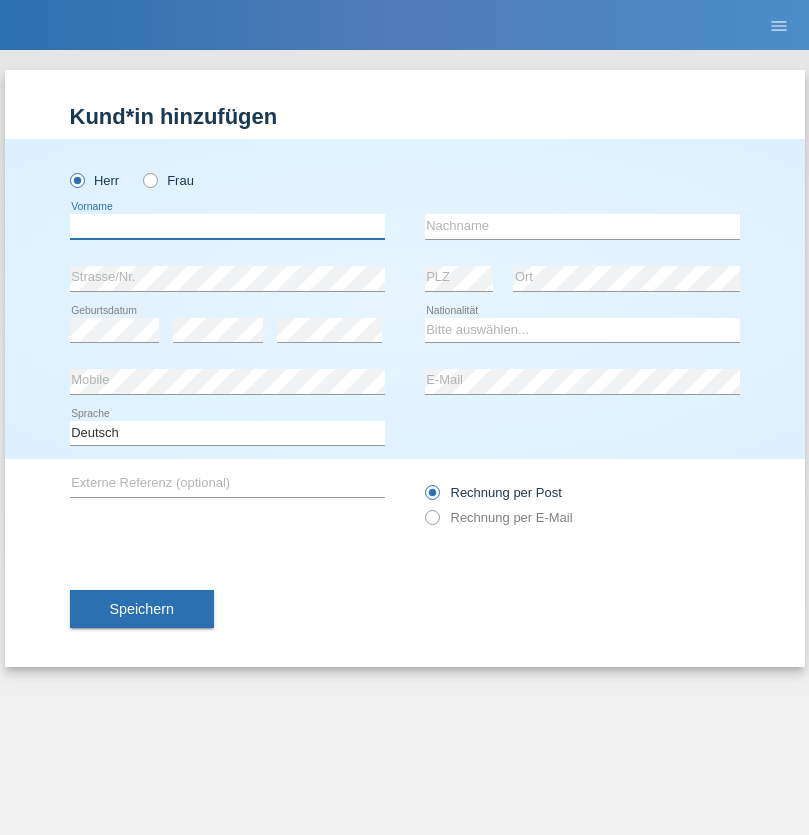 click at bounding box center (227, 226) 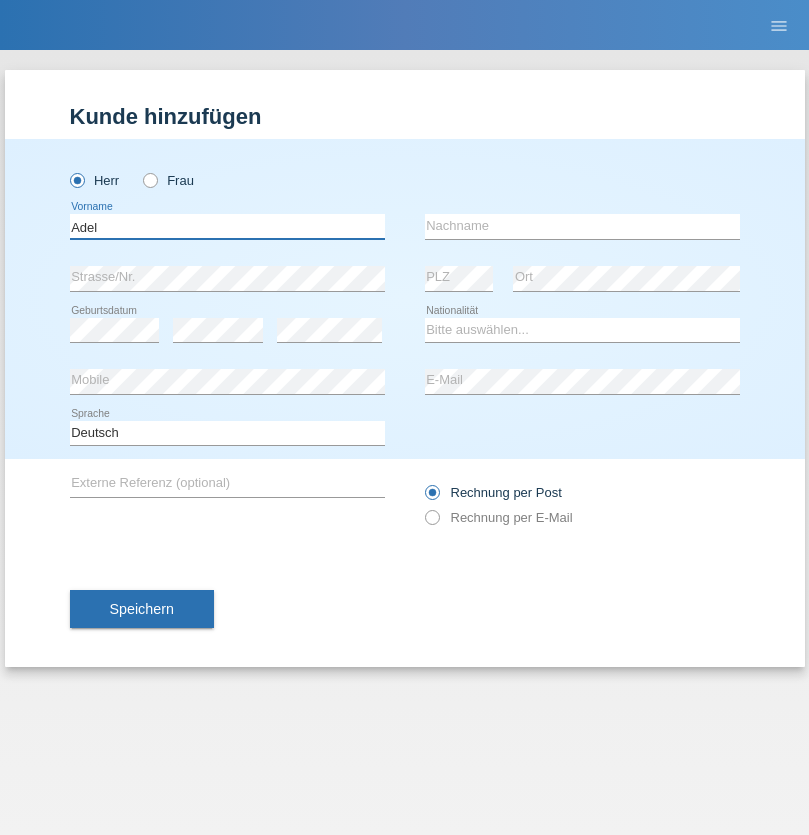 type on "Adel" 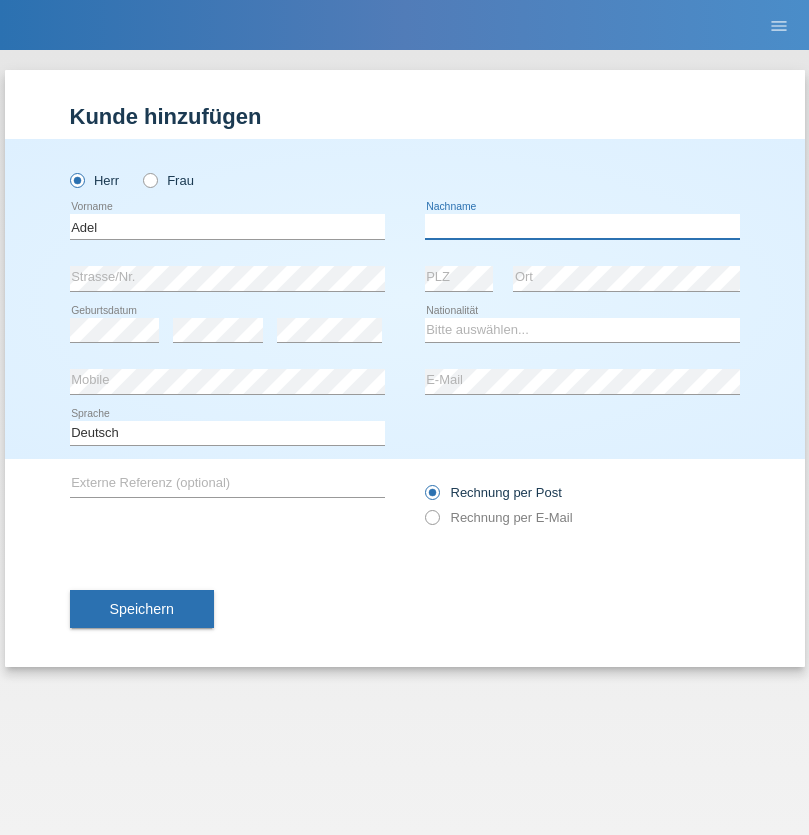 click at bounding box center [582, 226] 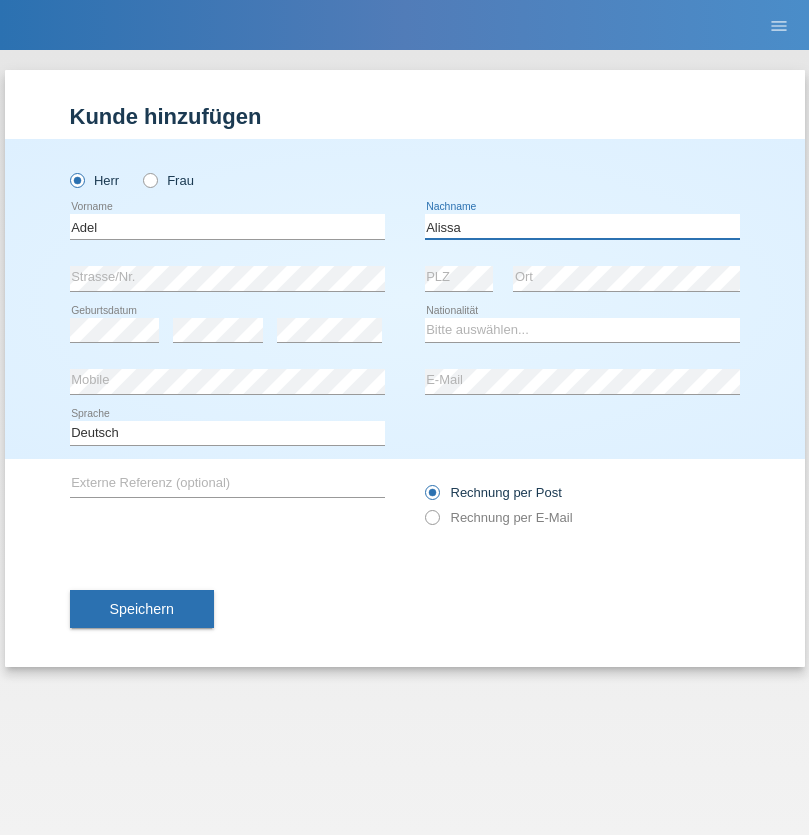 type on "Alissa" 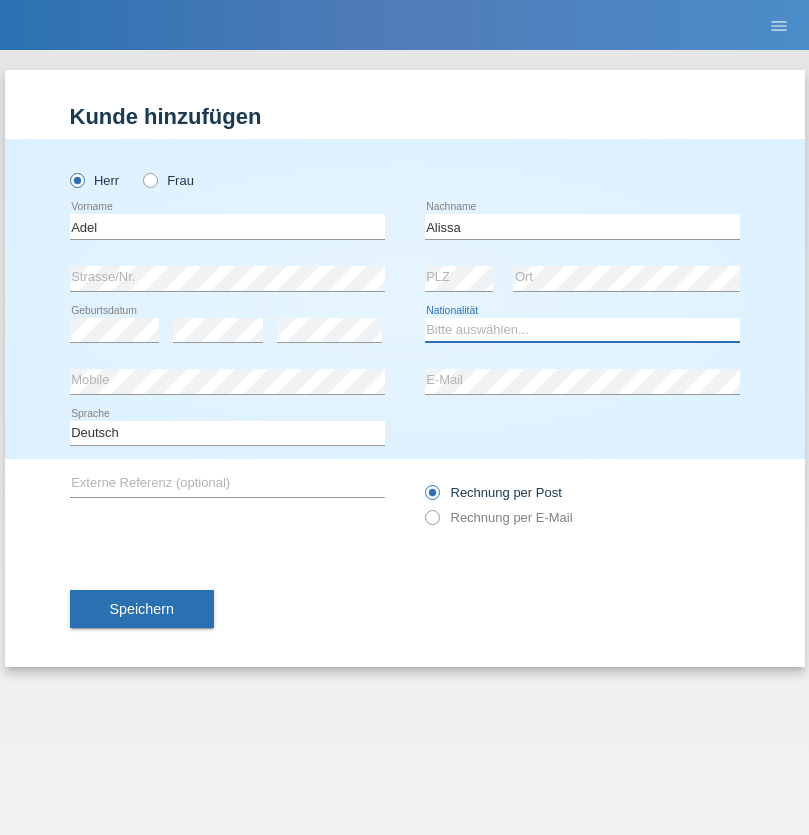 select on "SY" 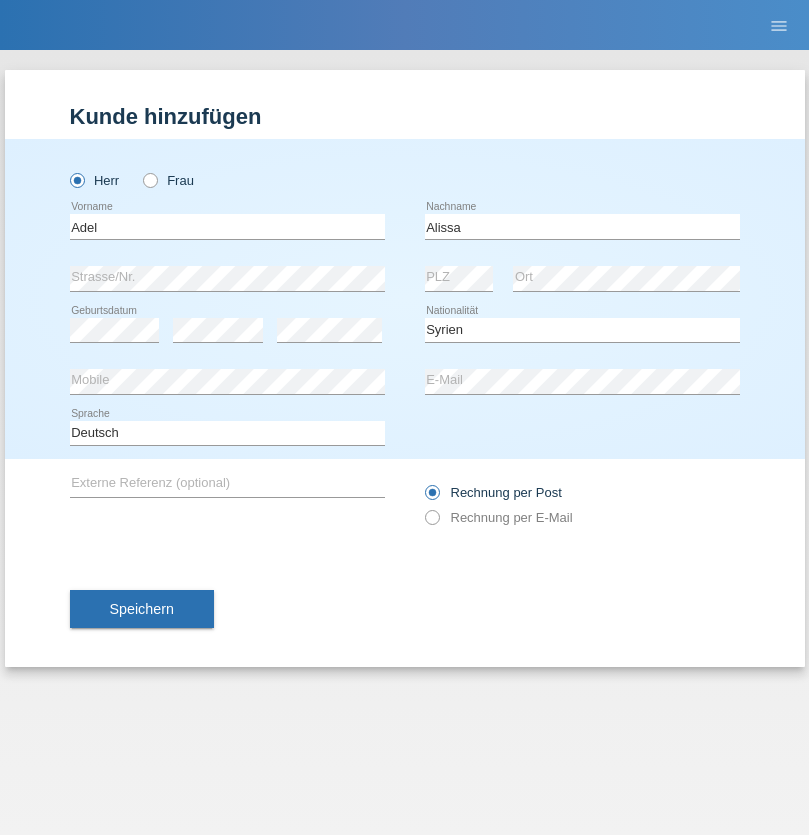 select on "C" 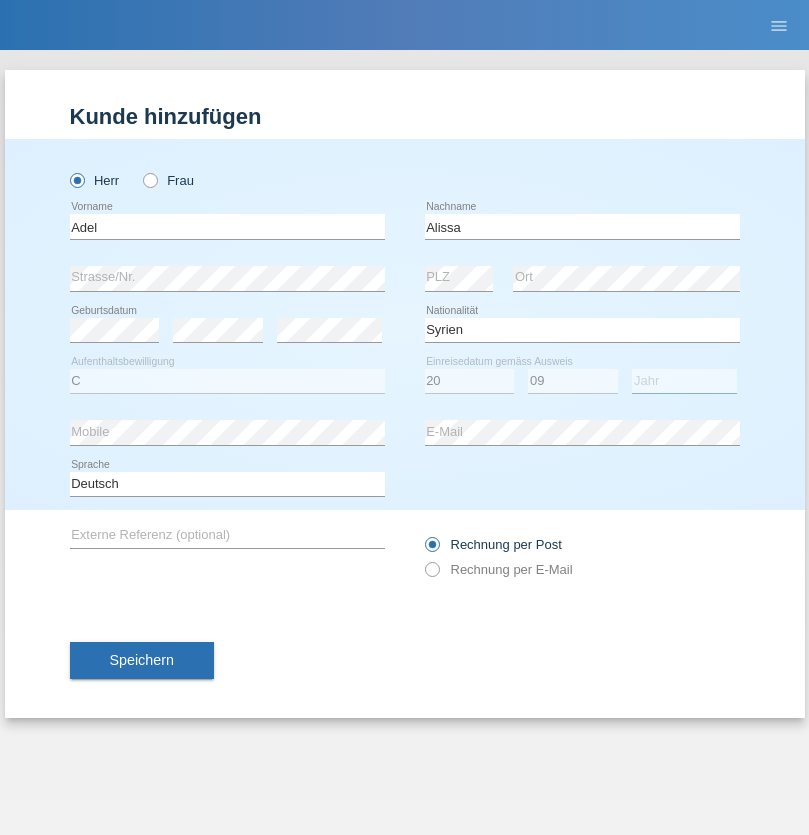select on "2018" 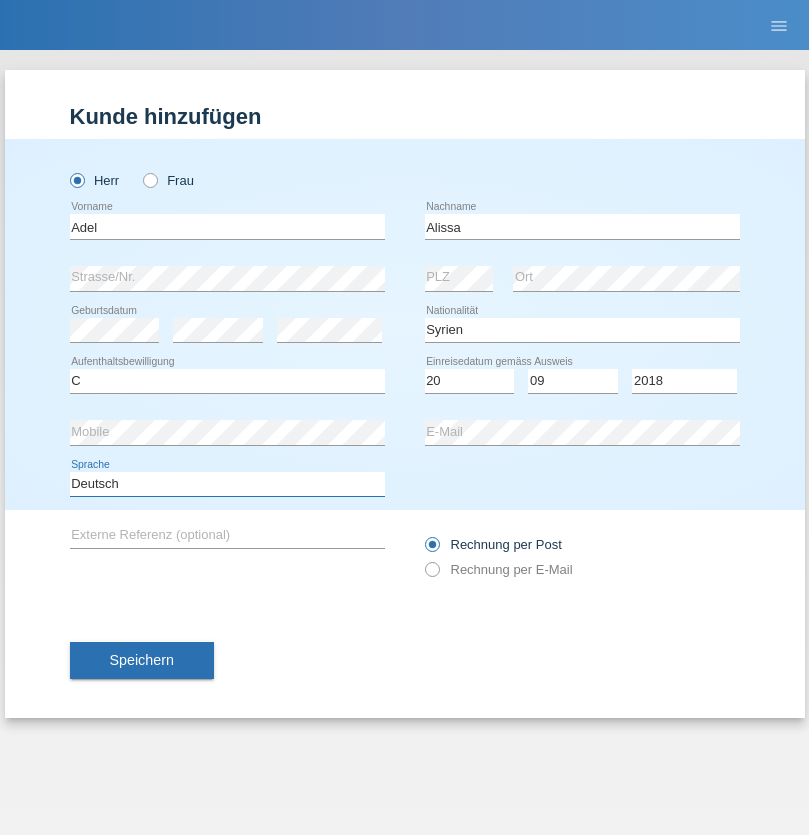 select on "en" 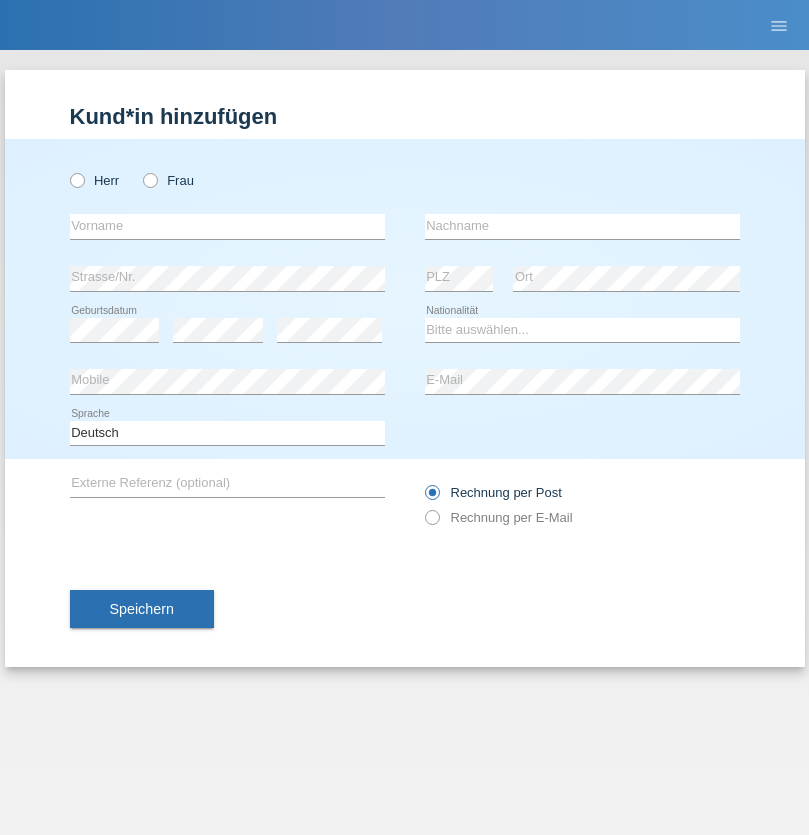 scroll, scrollTop: 0, scrollLeft: 0, axis: both 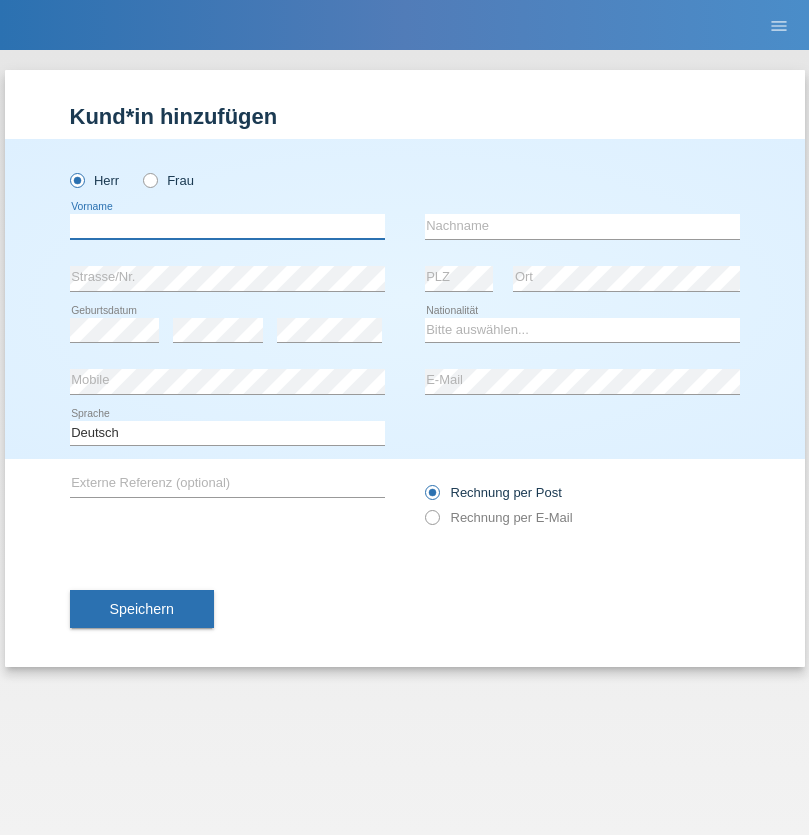 click at bounding box center [227, 226] 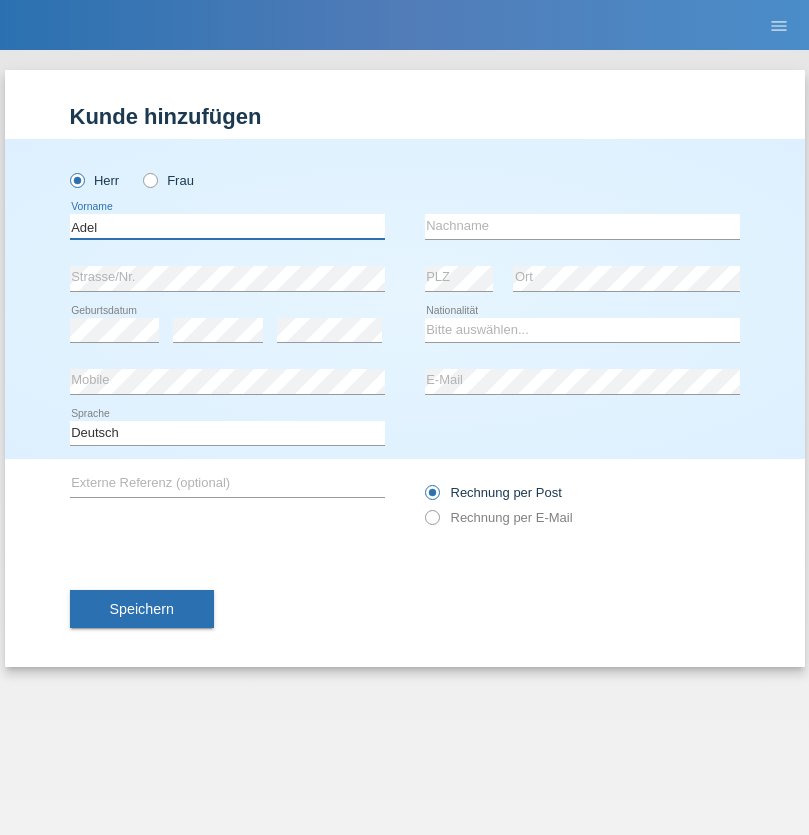 type on "Adel" 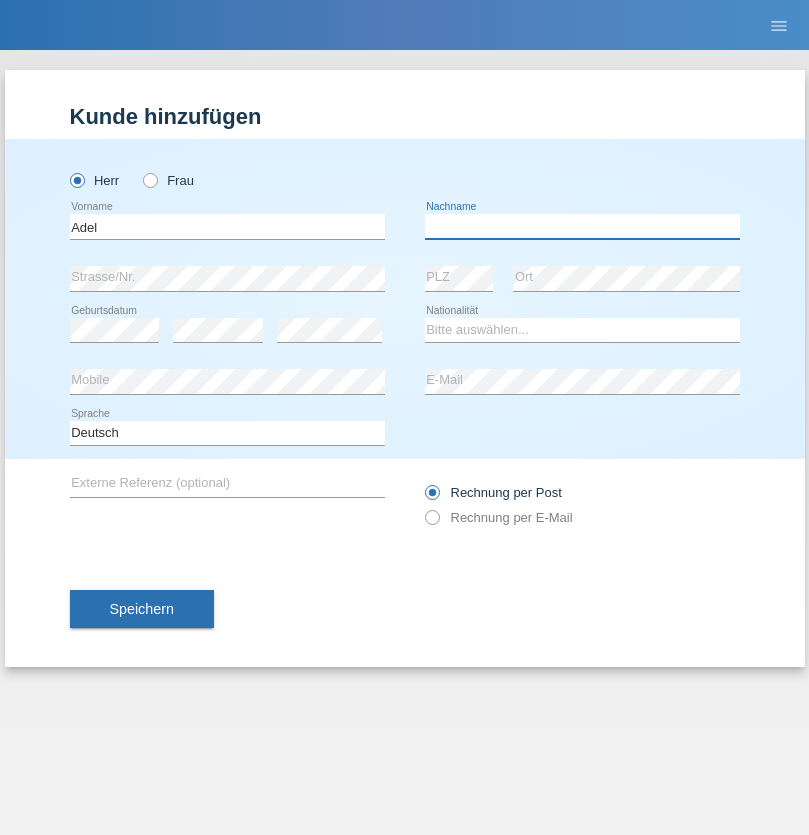 click at bounding box center (582, 226) 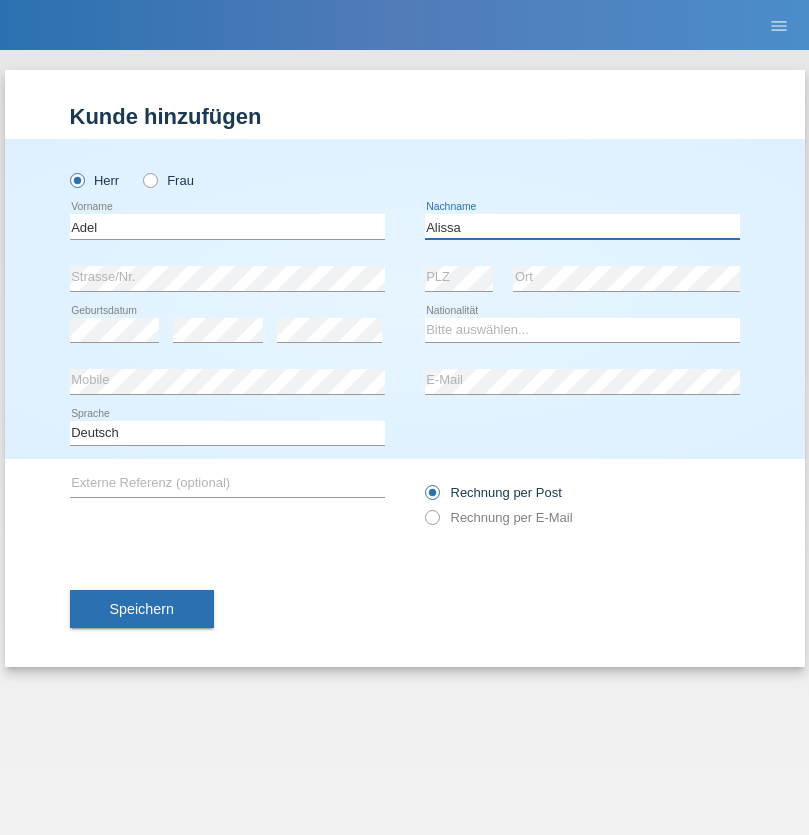 type on "Alissa" 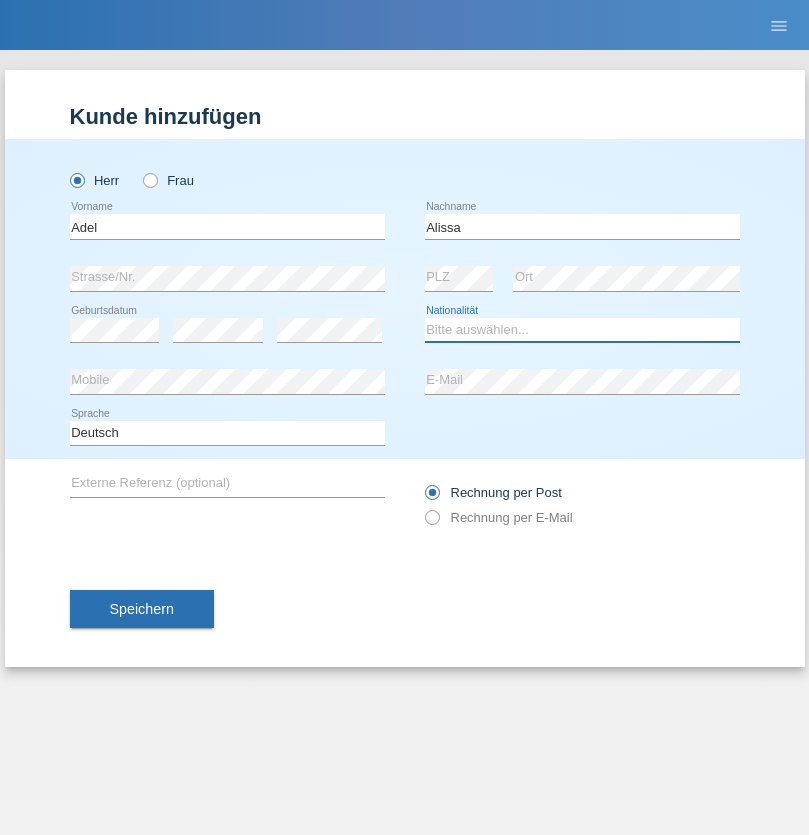 select on "SY" 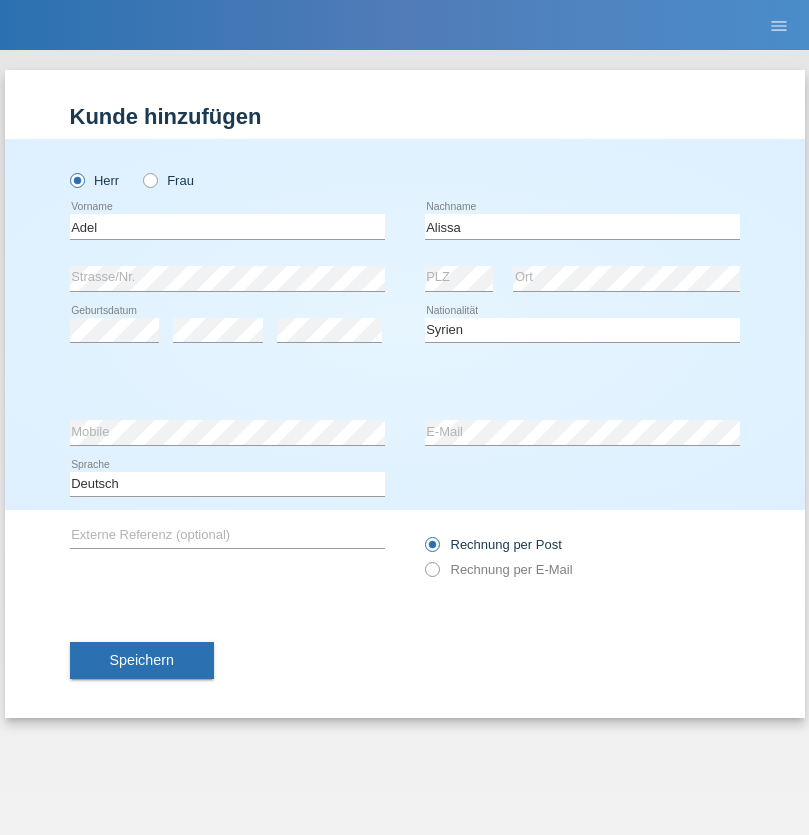 select on "C" 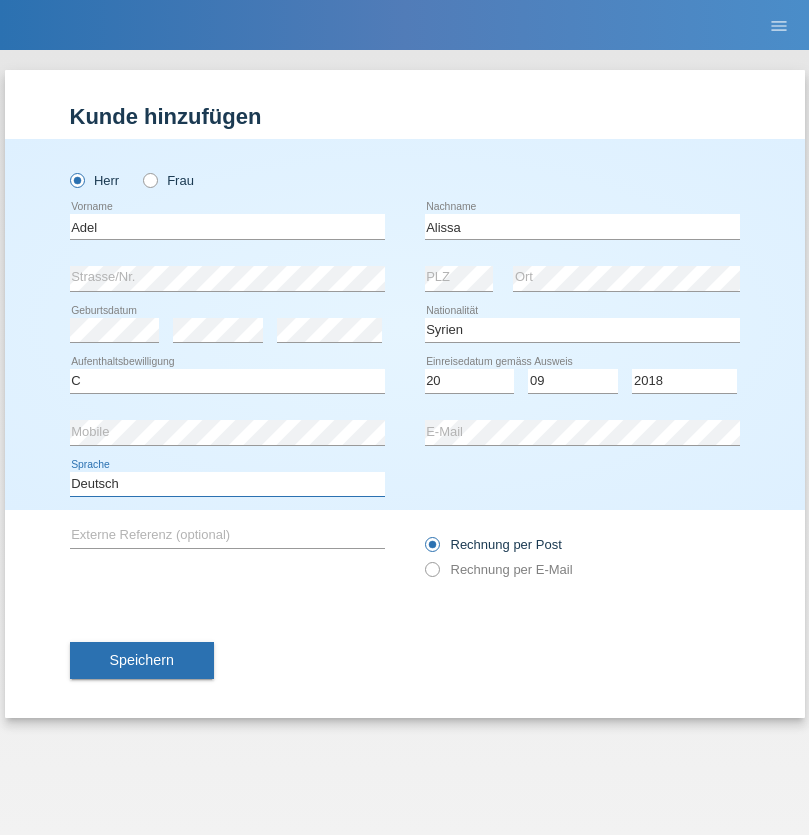 select on "en" 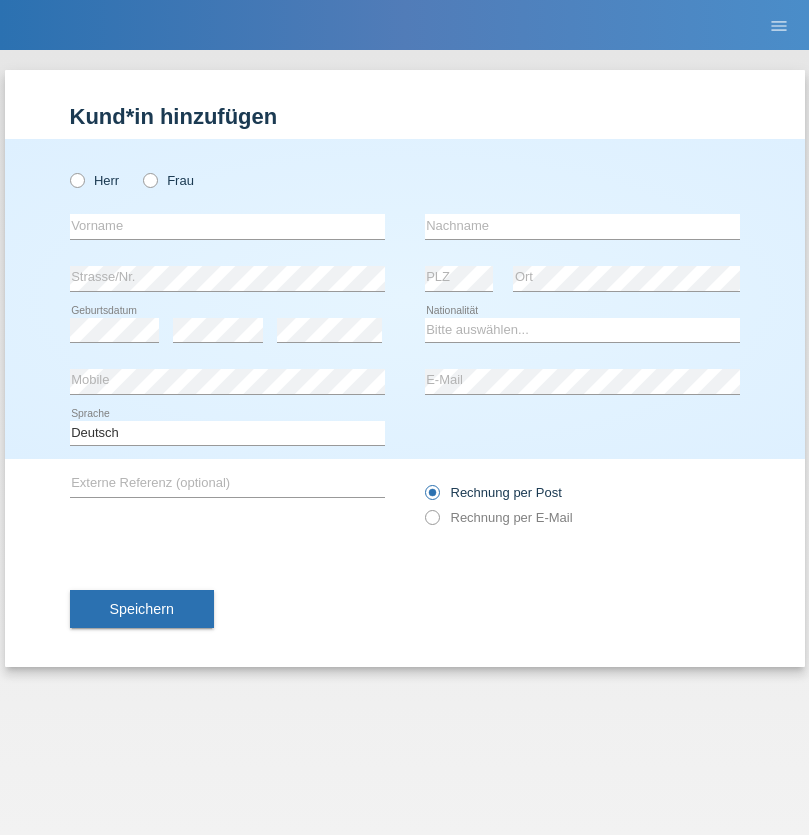 scroll, scrollTop: 0, scrollLeft: 0, axis: both 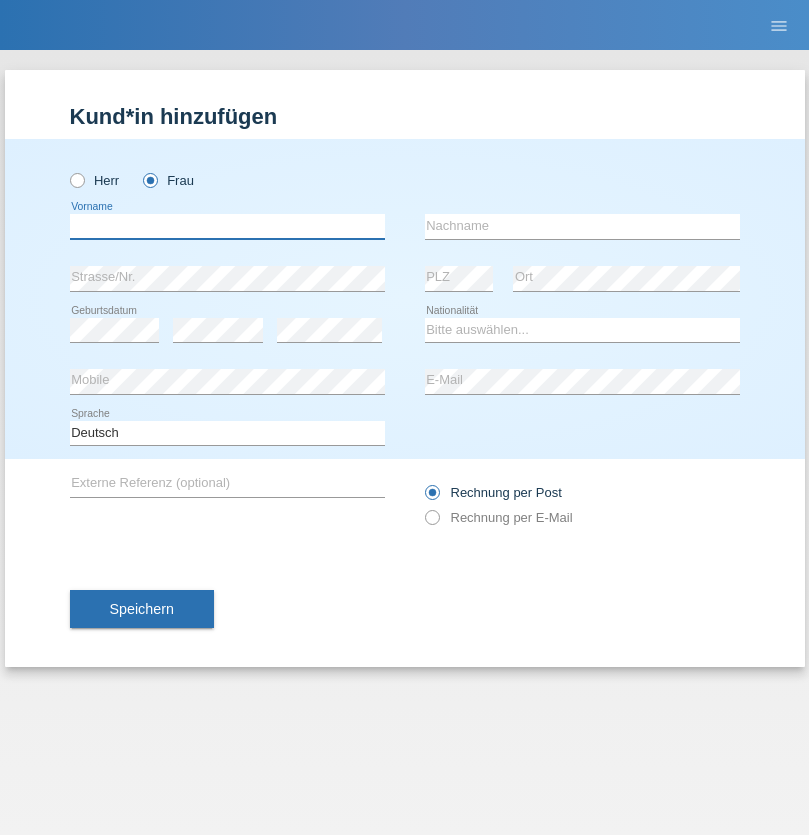 click at bounding box center (227, 226) 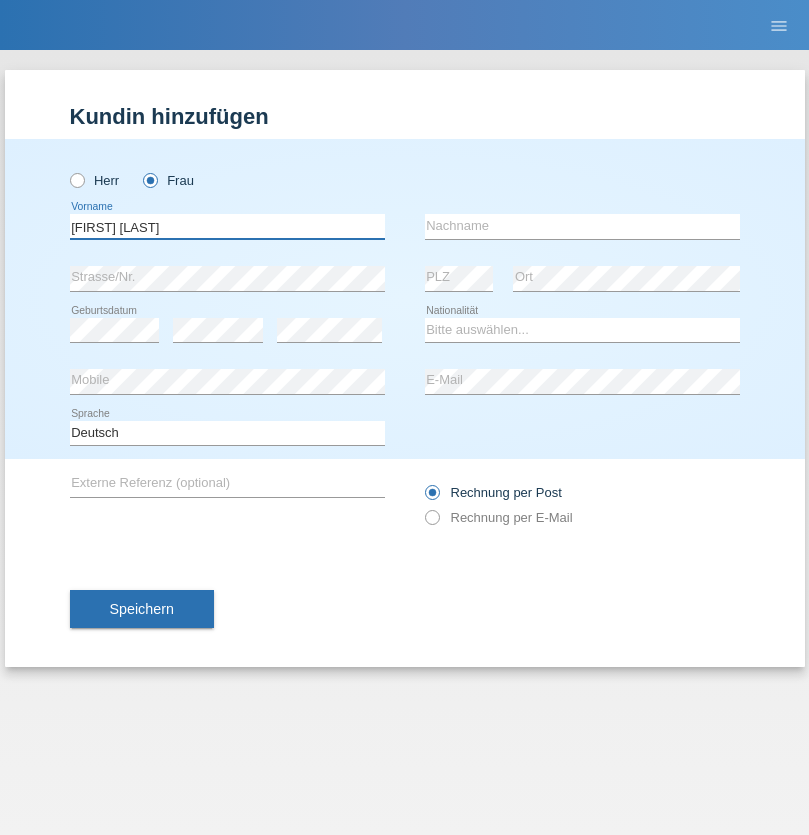 type on "Margare Asucena" 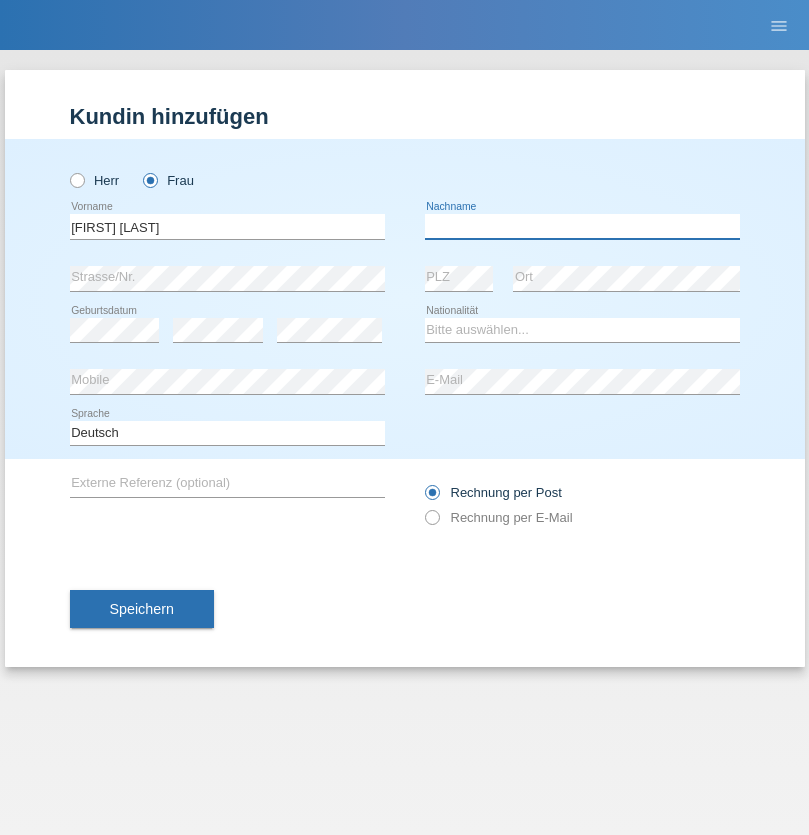 click at bounding box center (582, 226) 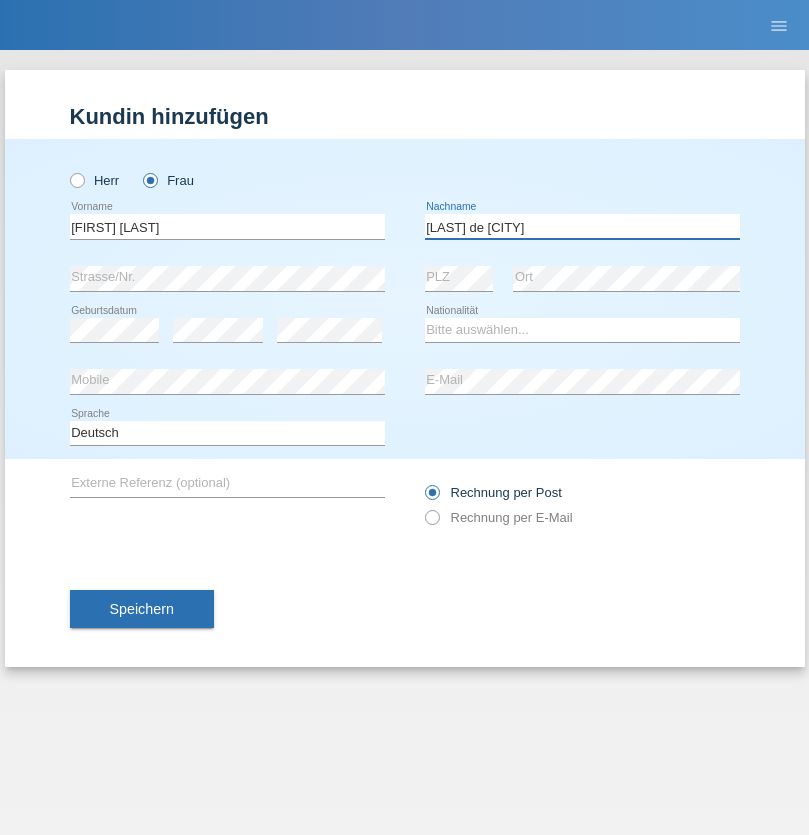 type on "Herebia de Beck" 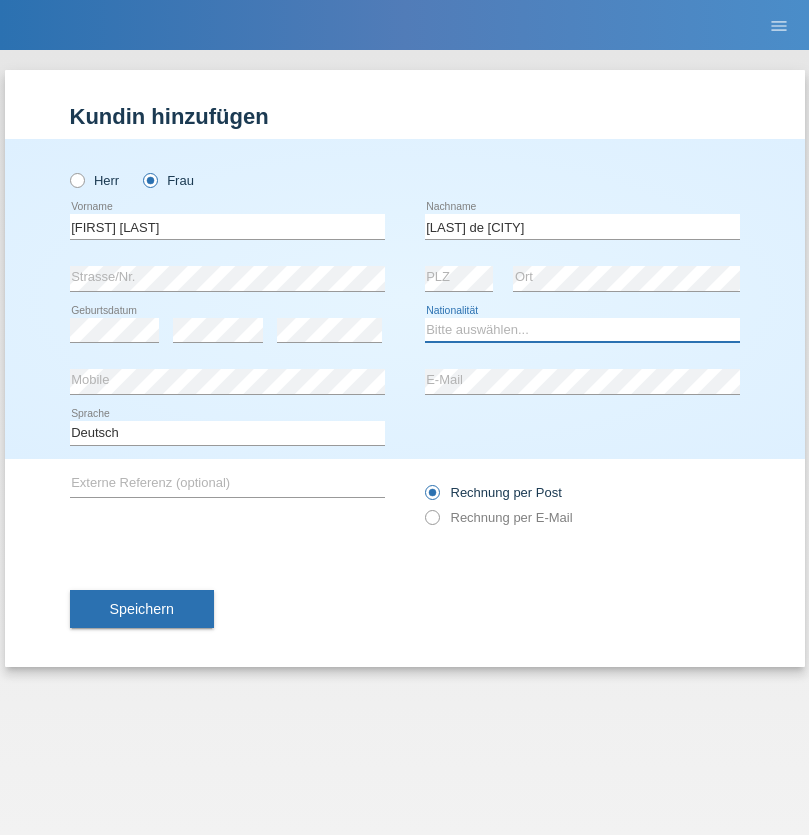 select on "CH" 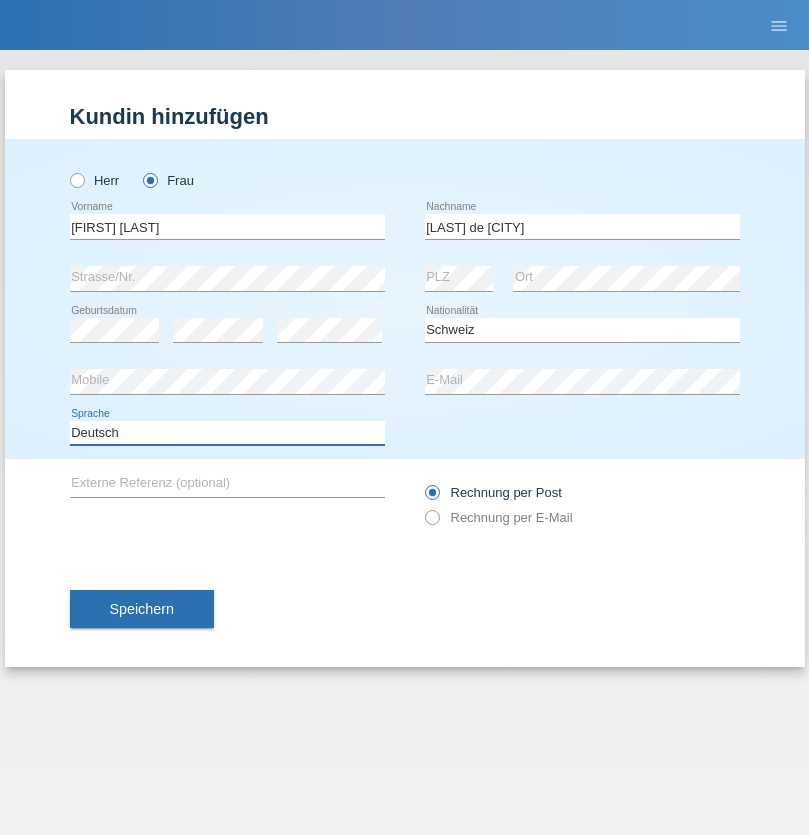 select on "en" 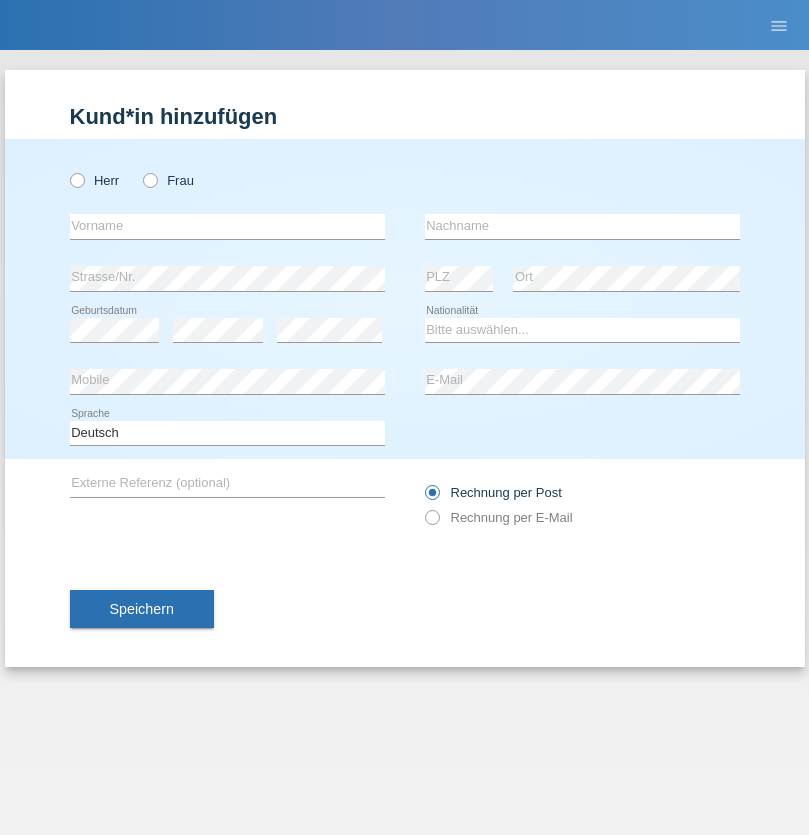 scroll, scrollTop: 0, scrollLeft: 0, axis: both 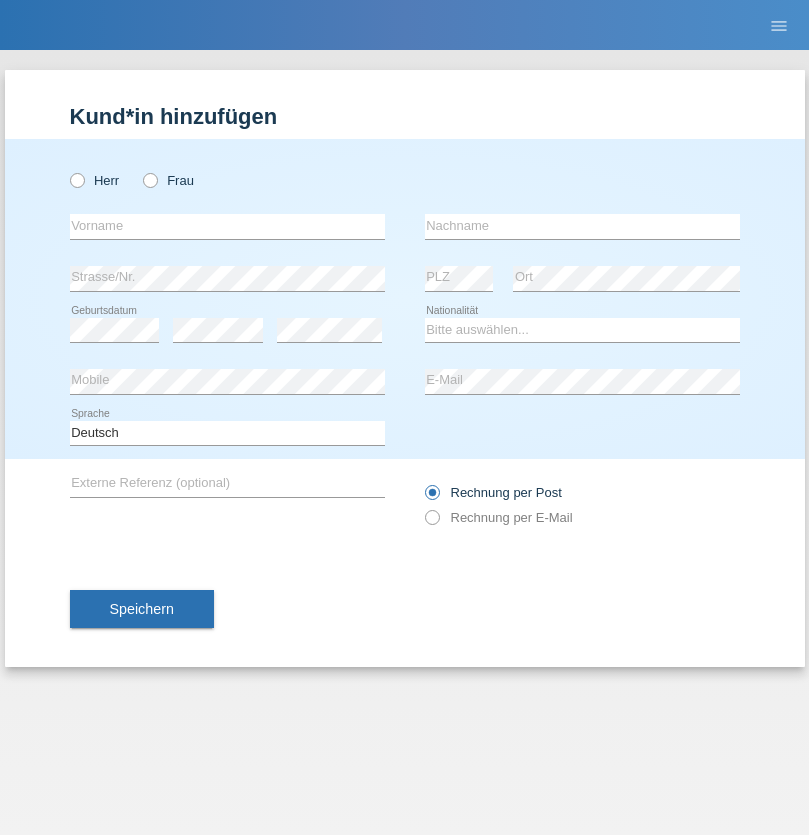 radio on "true" 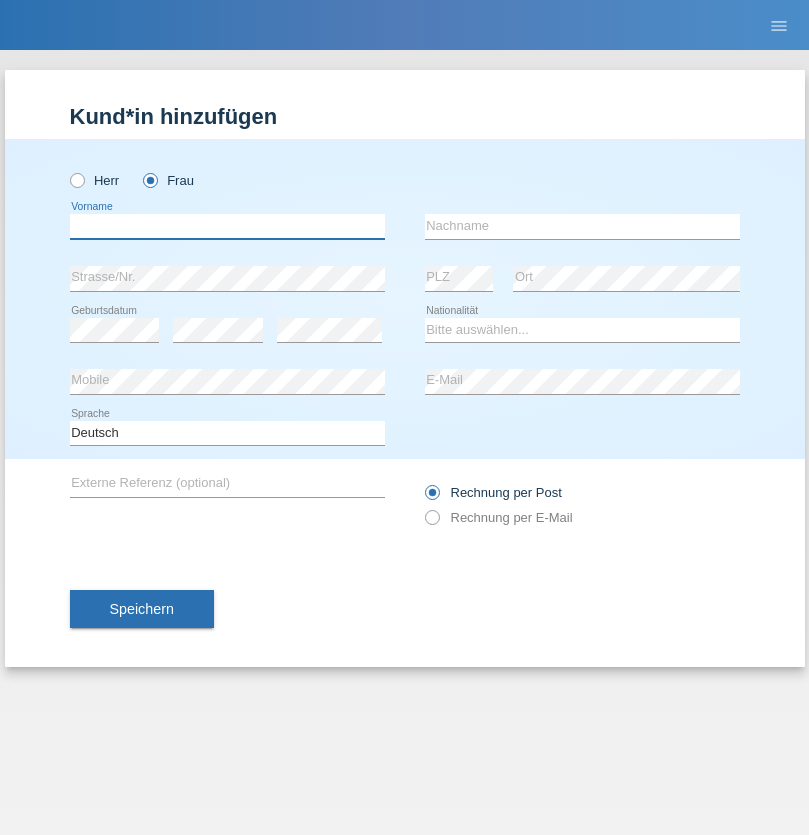 click at bounding box center [227, 226] 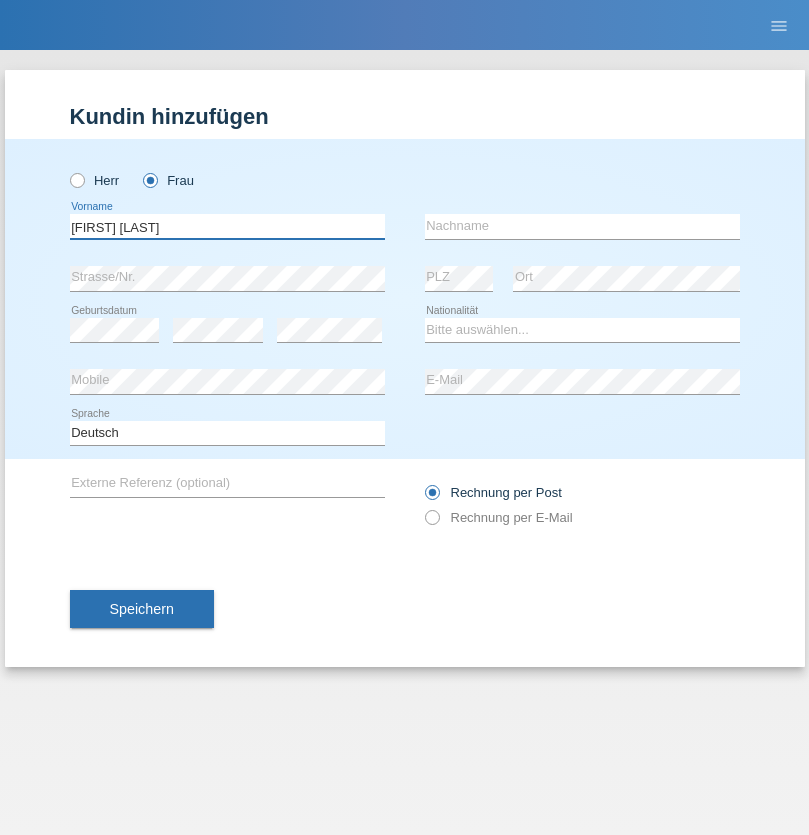 type on "[FIRST] [LAST]" 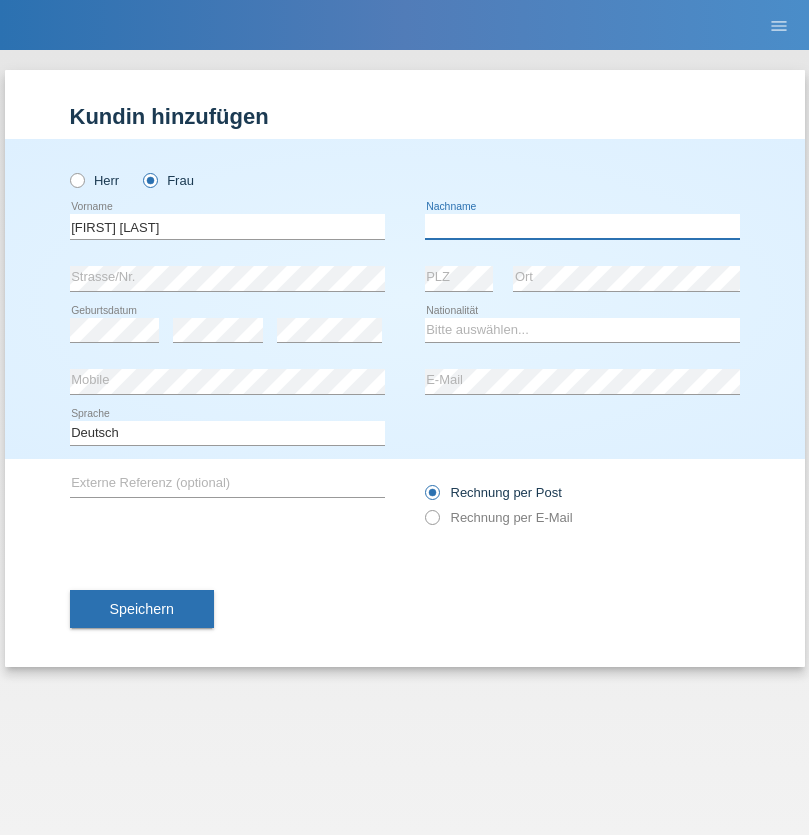 click at bounding box center (582, 226) 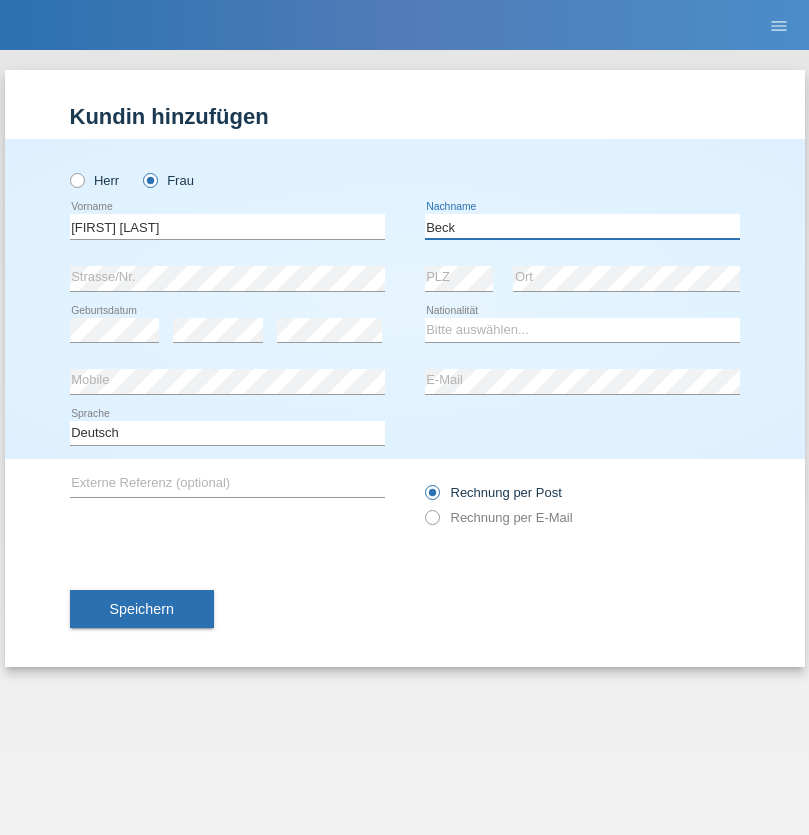 type on "Beck" 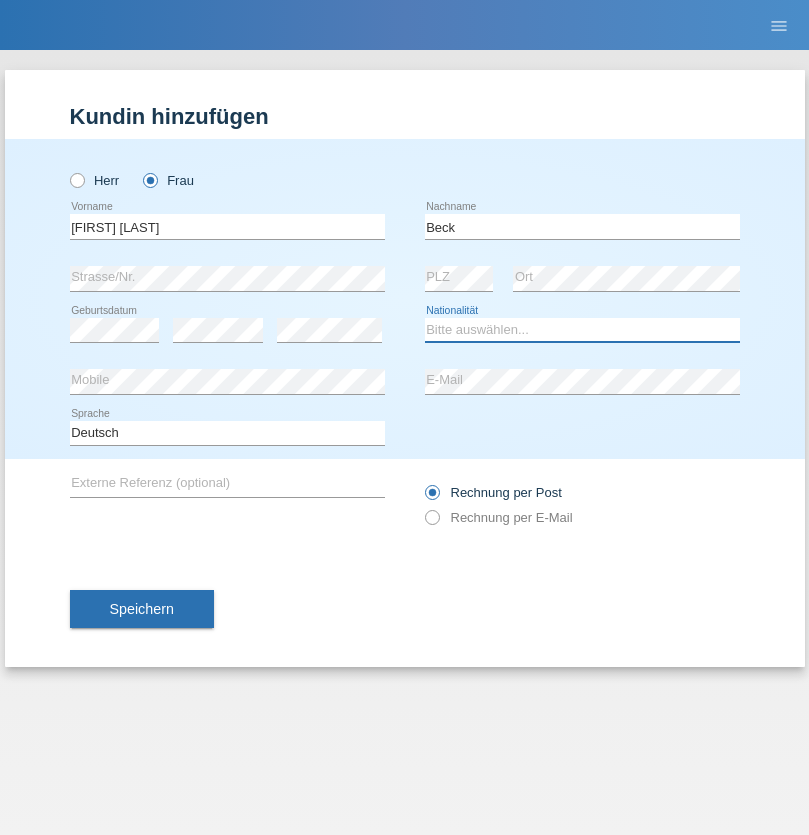 select on "CH" 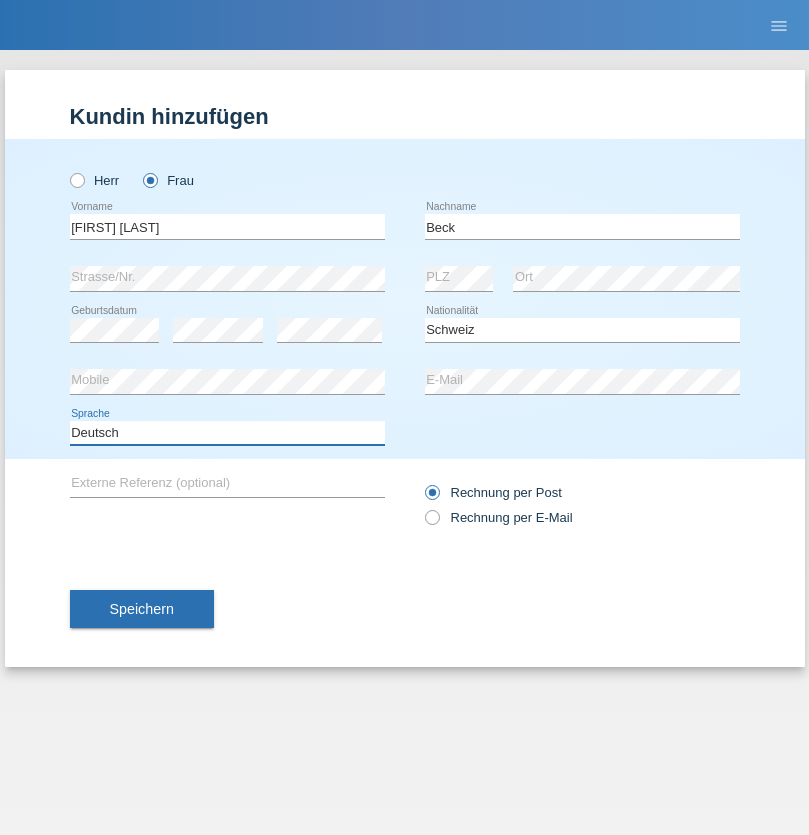 select on "en" 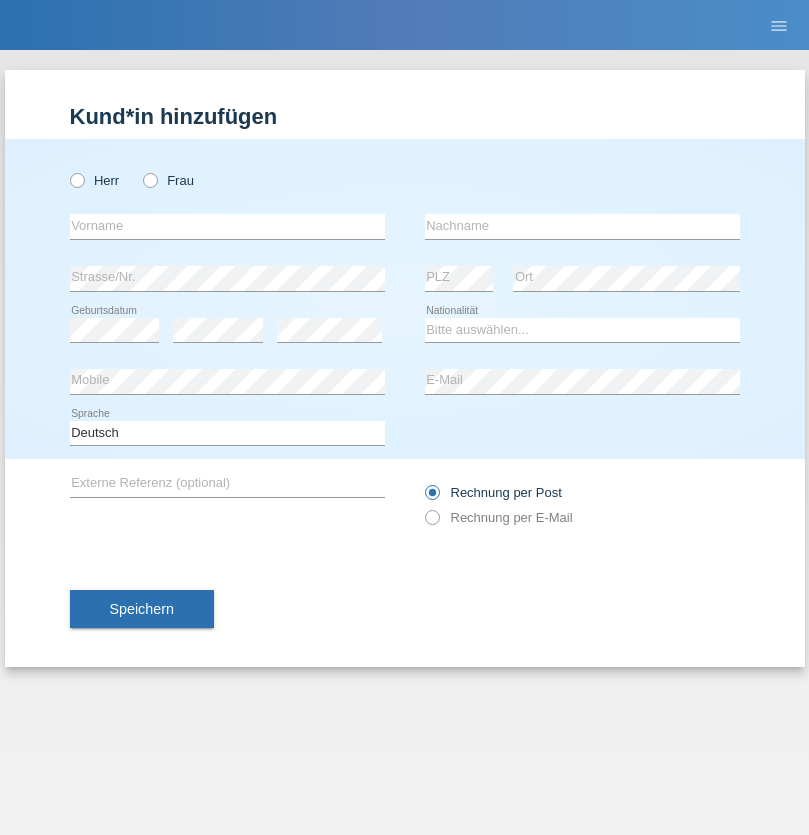 scroll, scrollTop: 0, scrollLeft: 0, axis: both 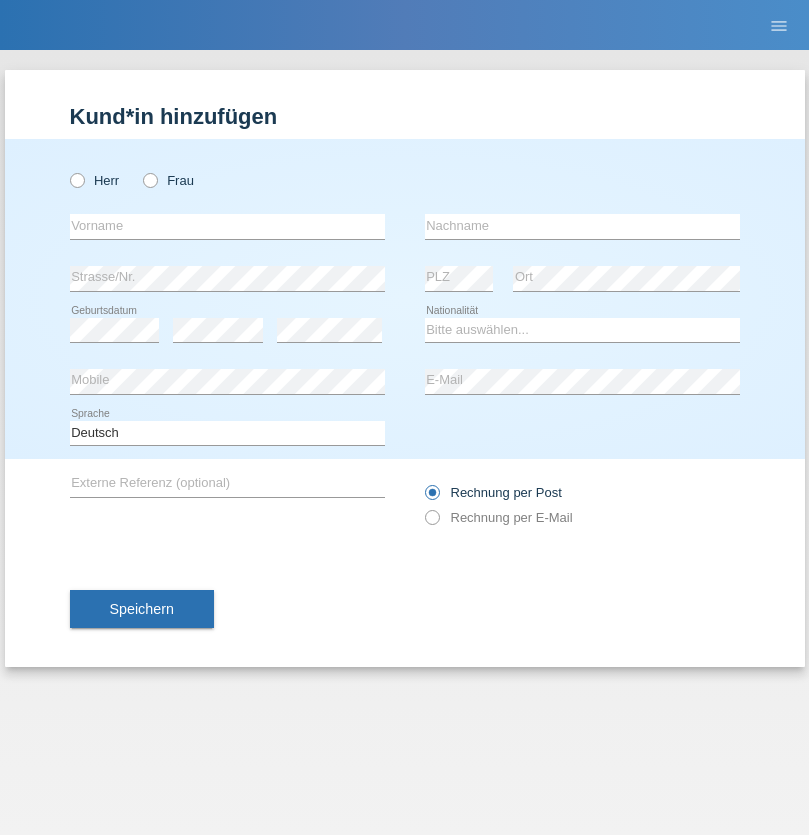 radio on "true" 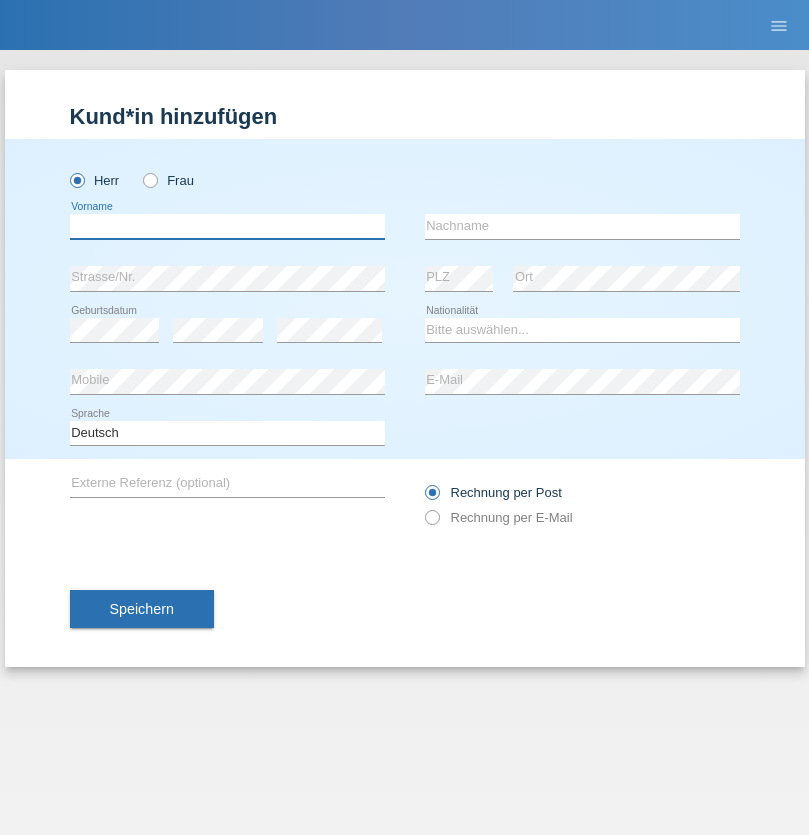 click at bounding box center (227, 226) 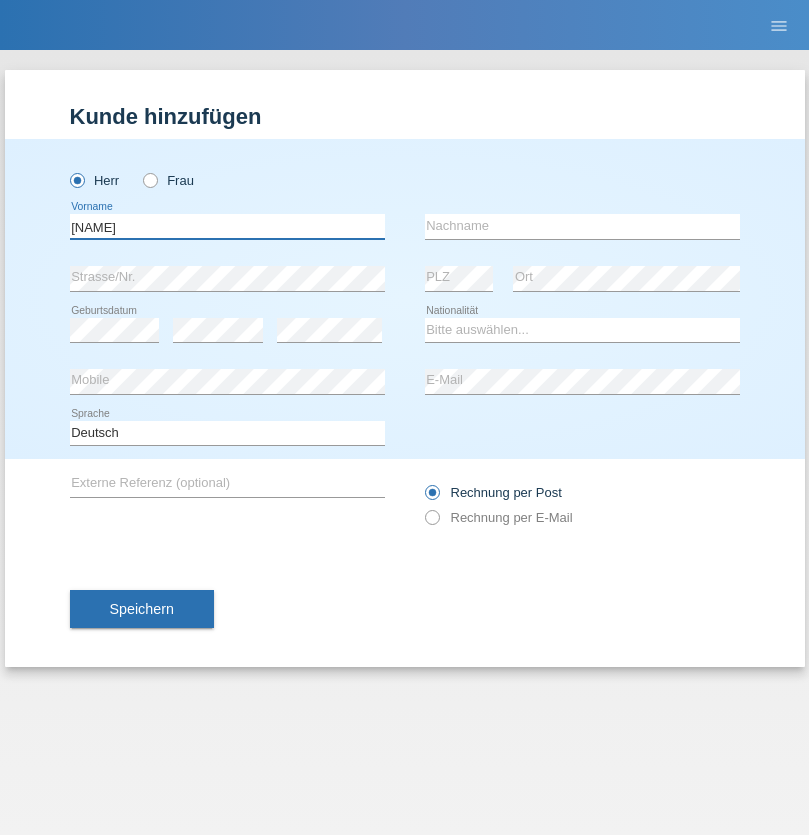 type on "Steve" 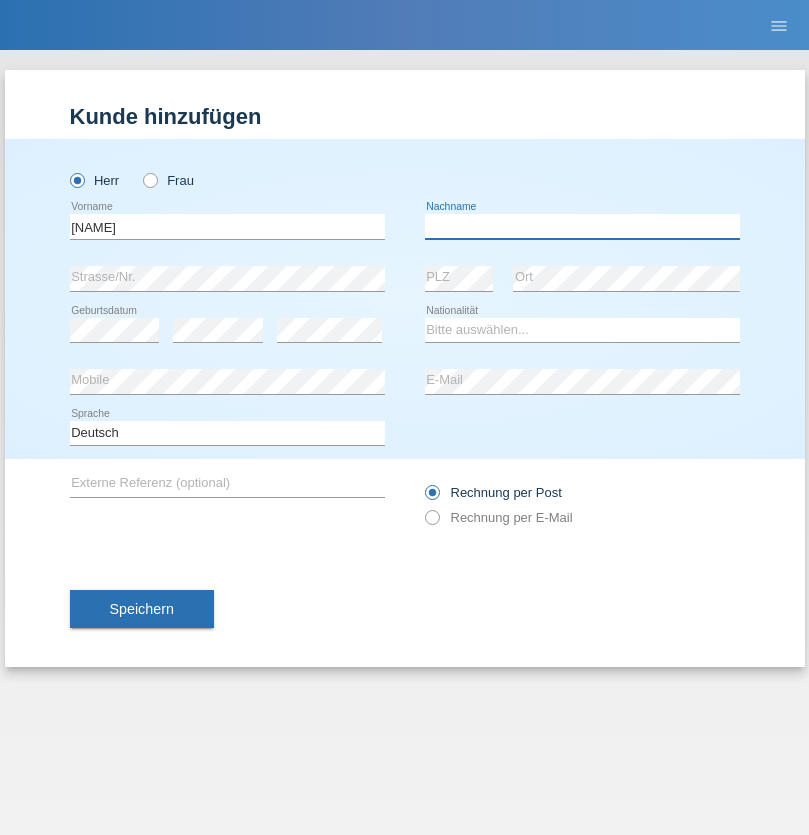 click at bounding box center (582, 226) 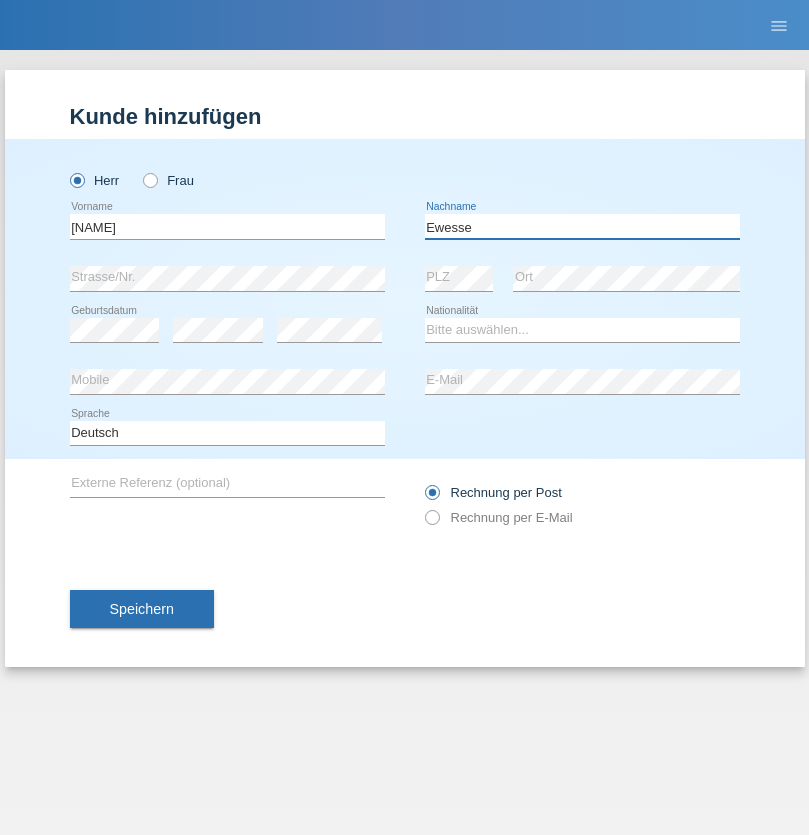 type on "Ewesse" 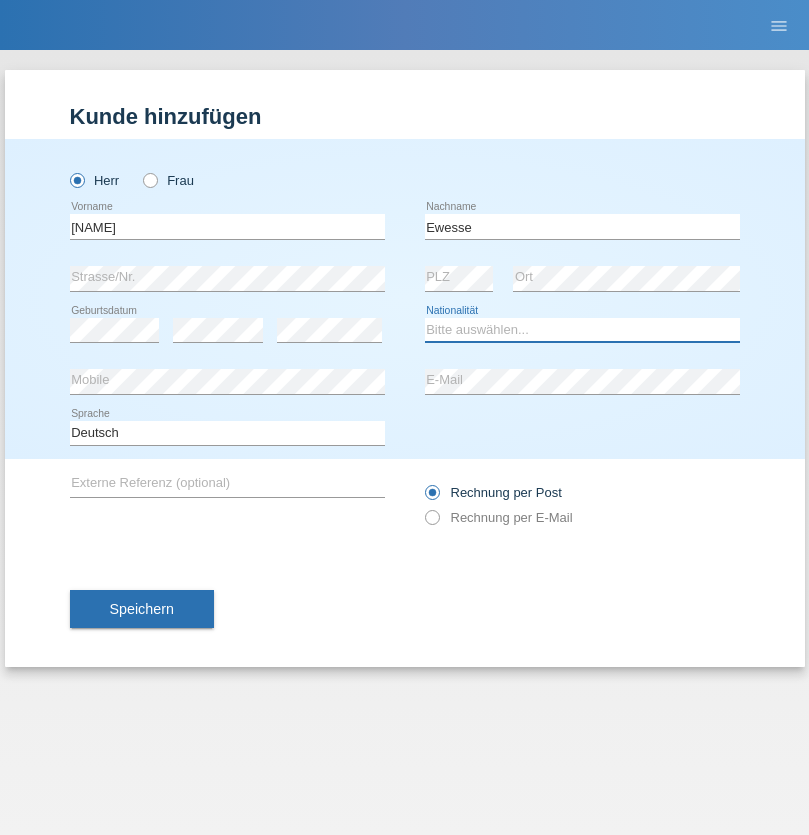 select on "FR" 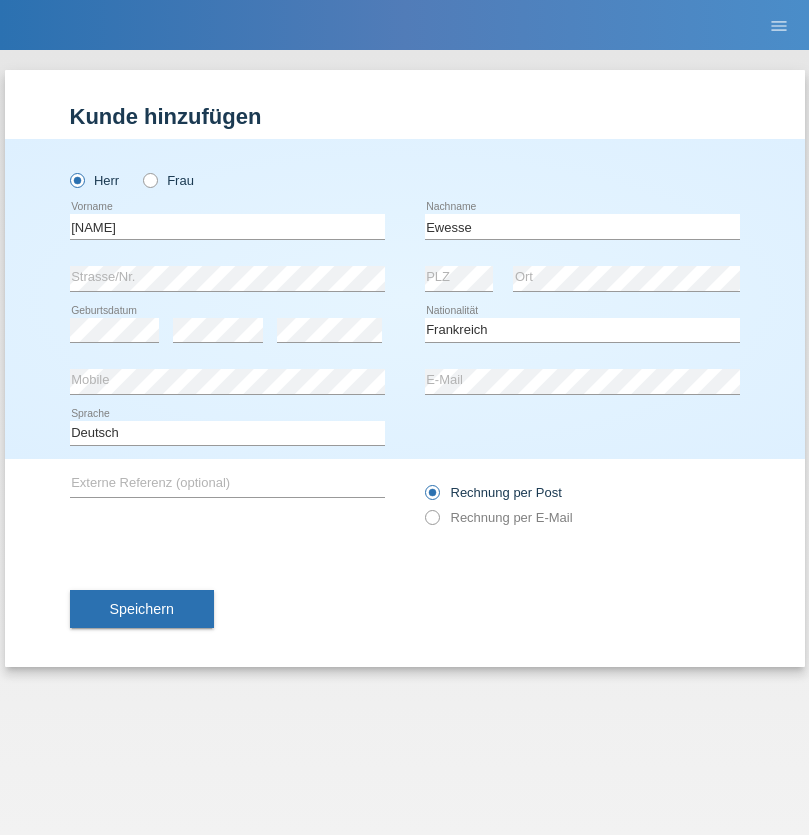select on "C" 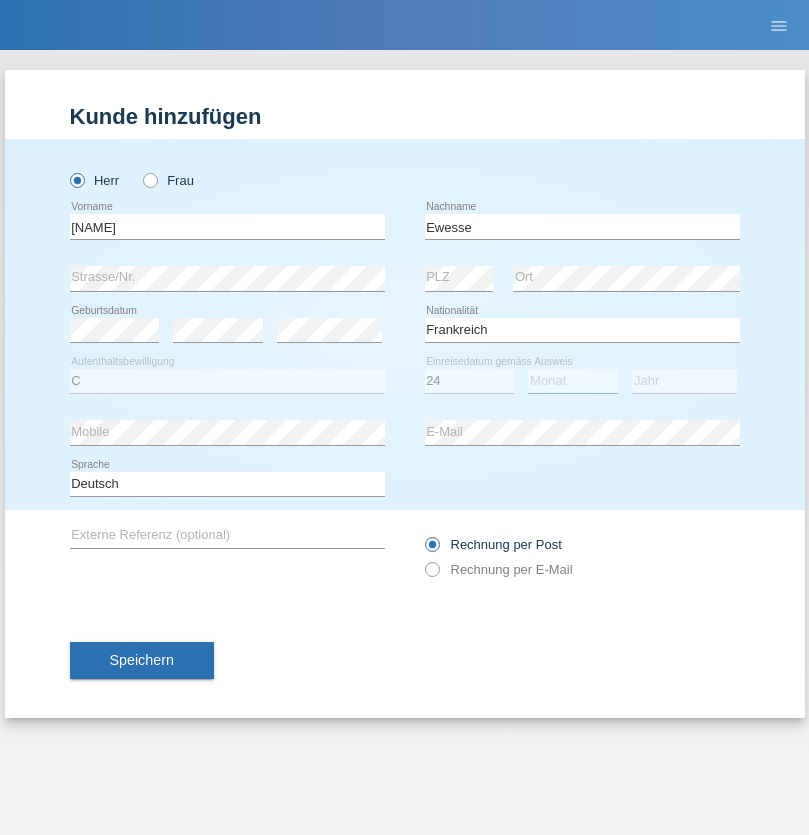 select on "12" 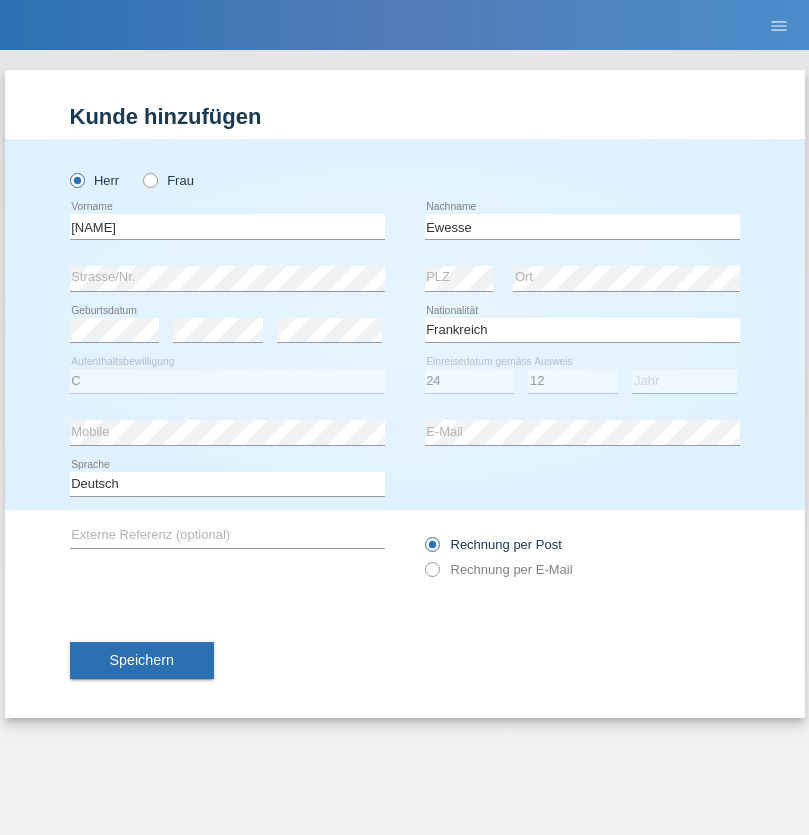 select on "1926" 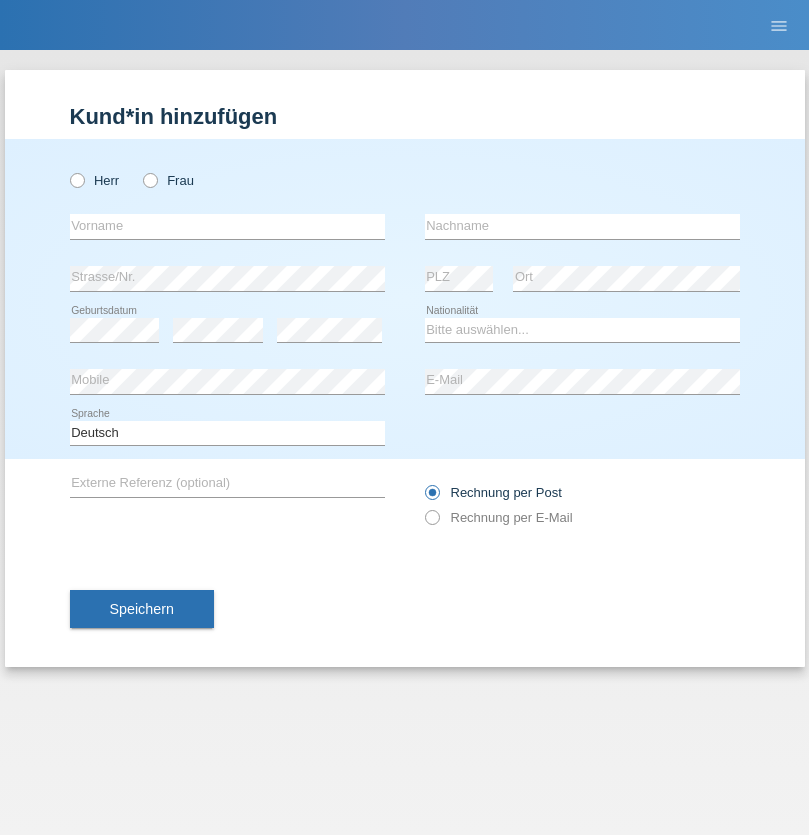 scroll, scrollTop: 0, scrollLeft: 0, axis: both 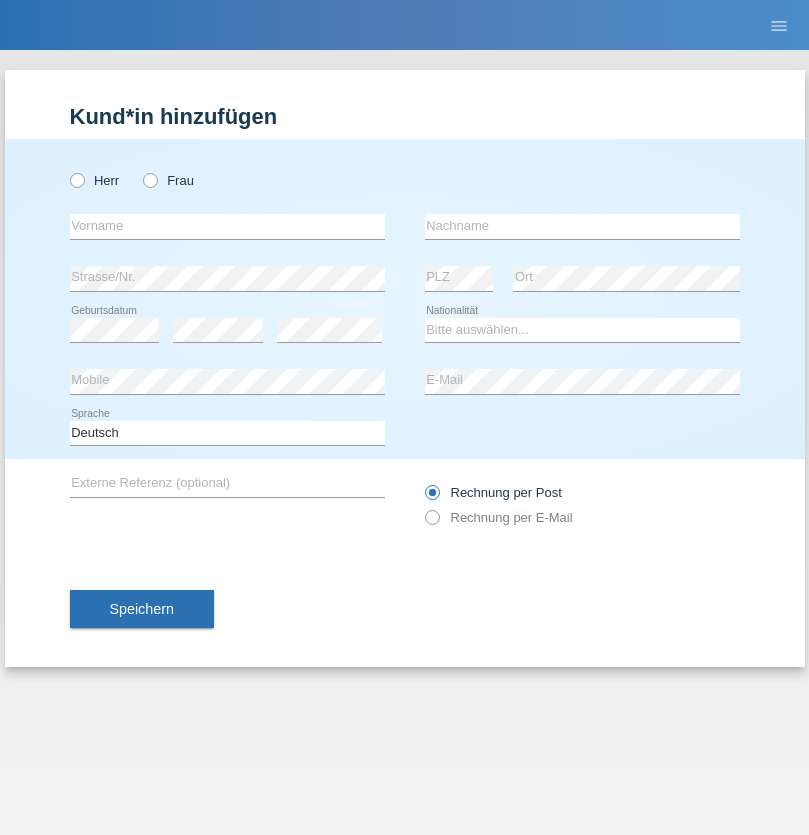 radio on "true" 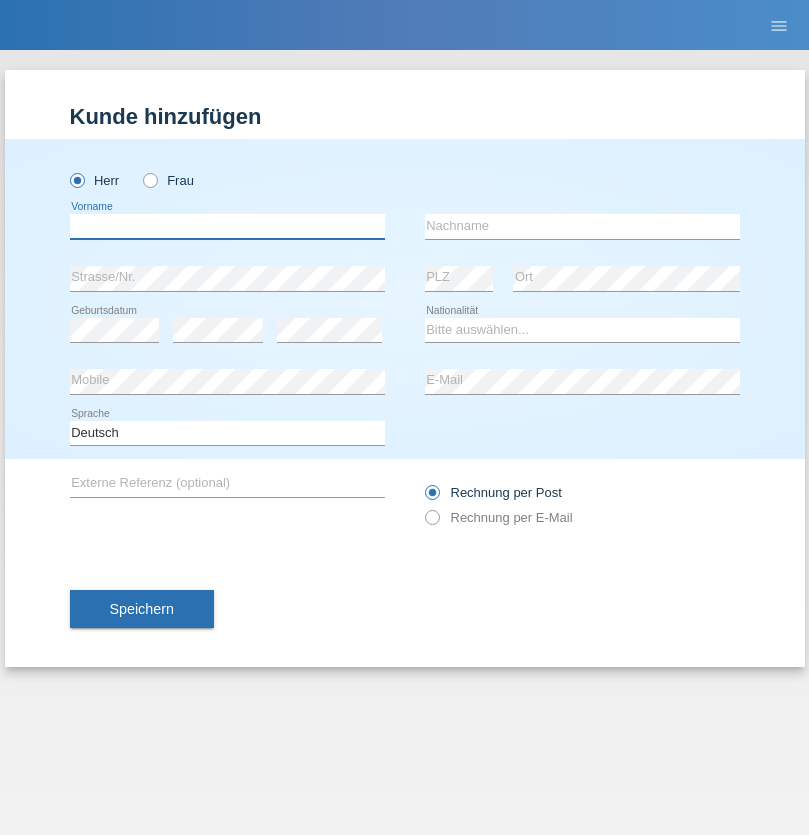 click at bounding box center [227, 226] 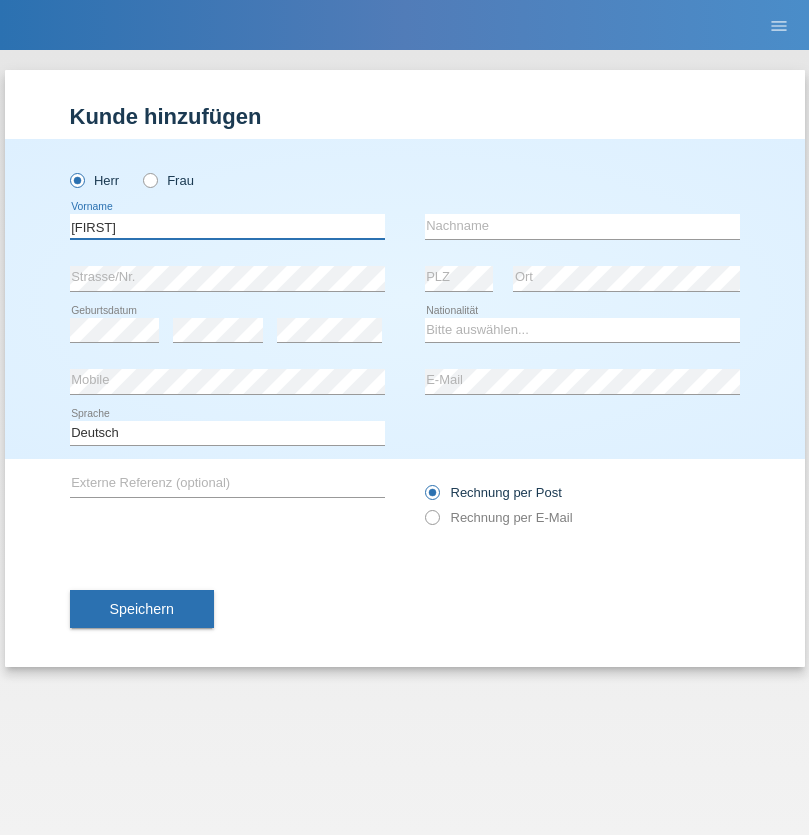 type on "[FIRST]" 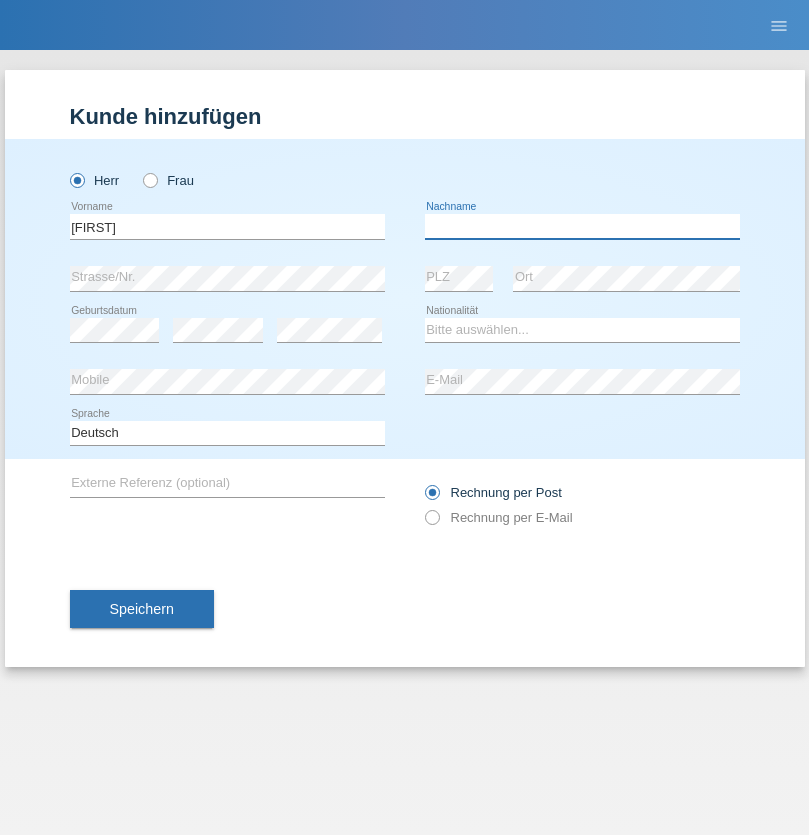 click at bounding box center [582, 226] 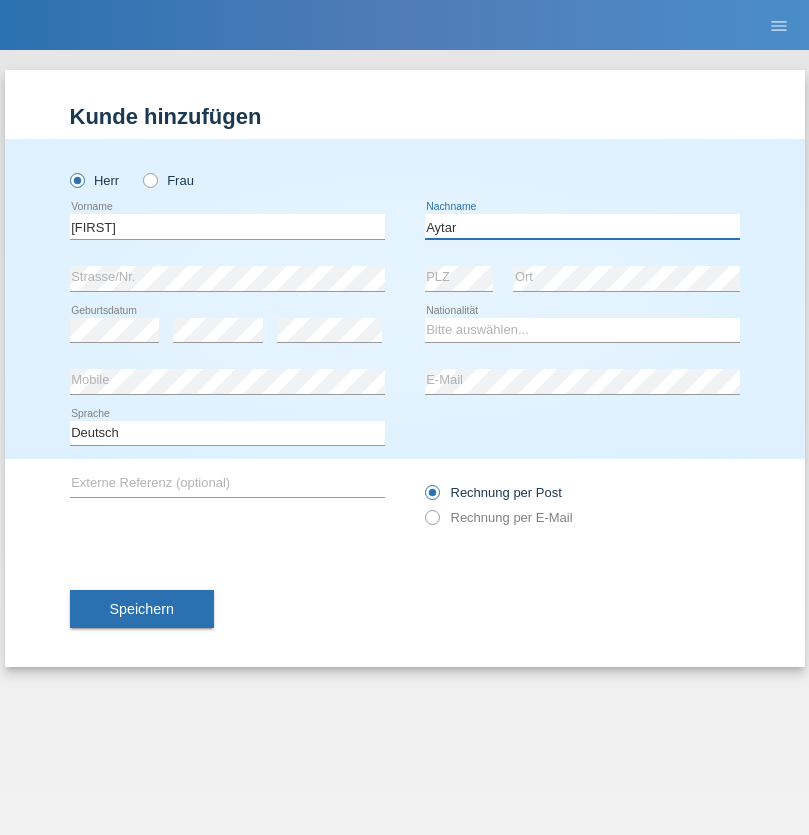 type on "Aytar" 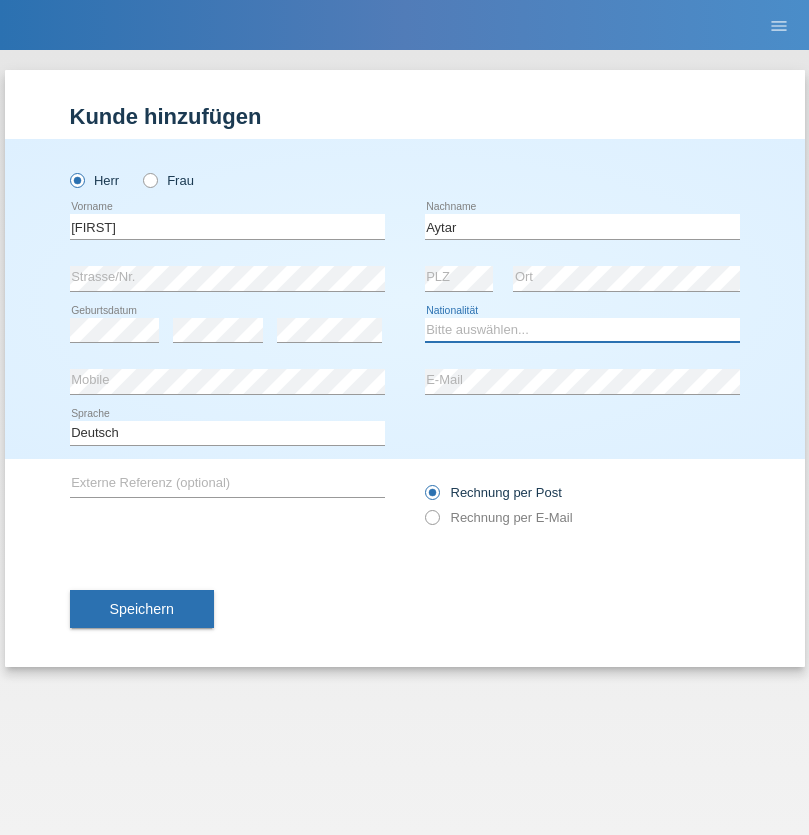select on "CH" 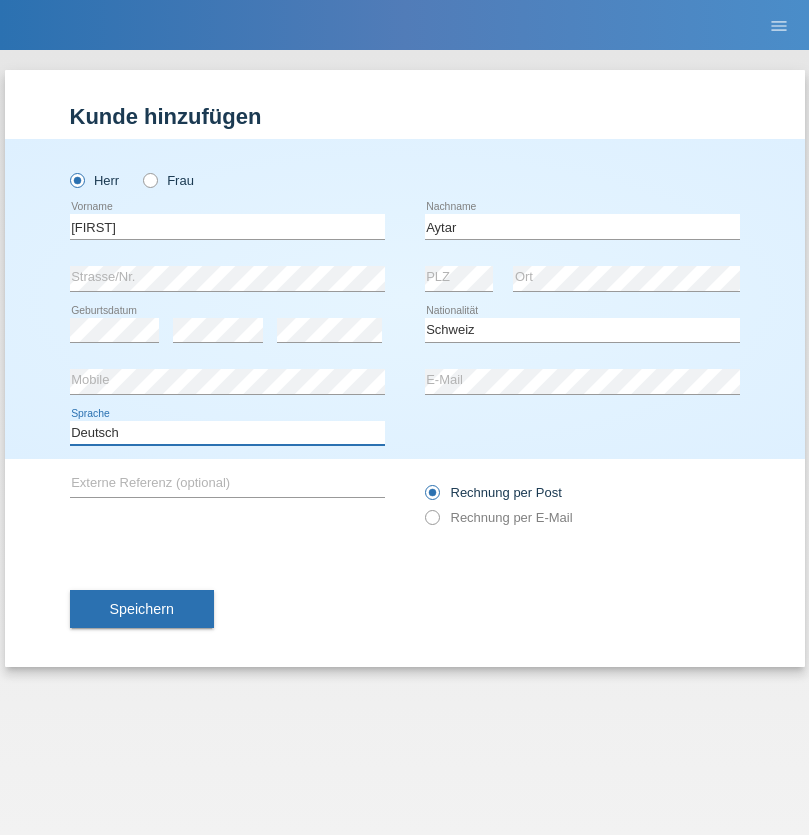 select on "en" 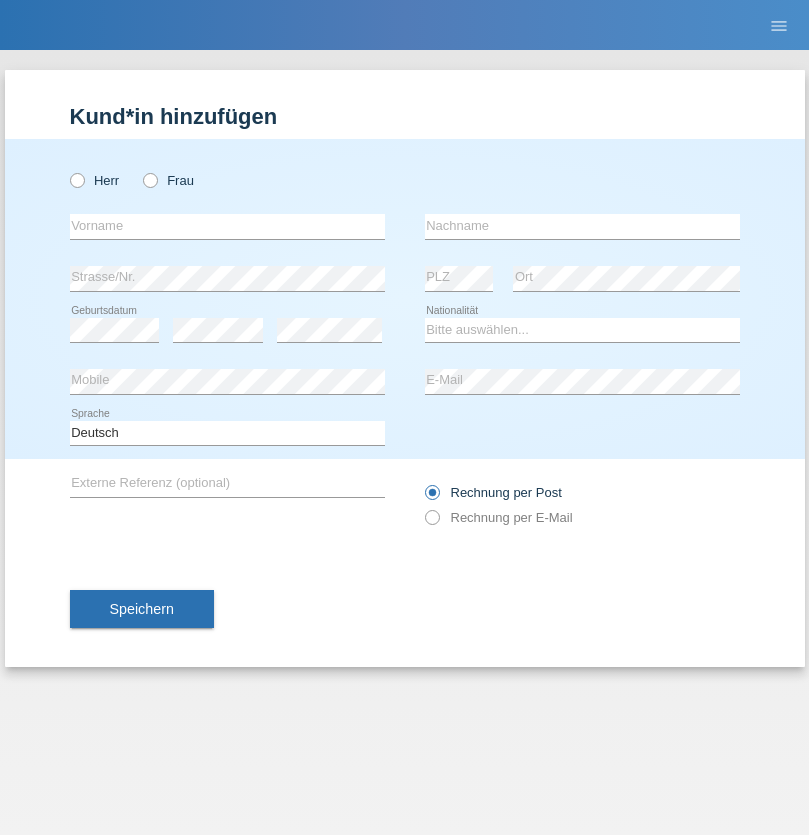 scroll, scrollTop: 0, scrollLeft: 0, axis: both 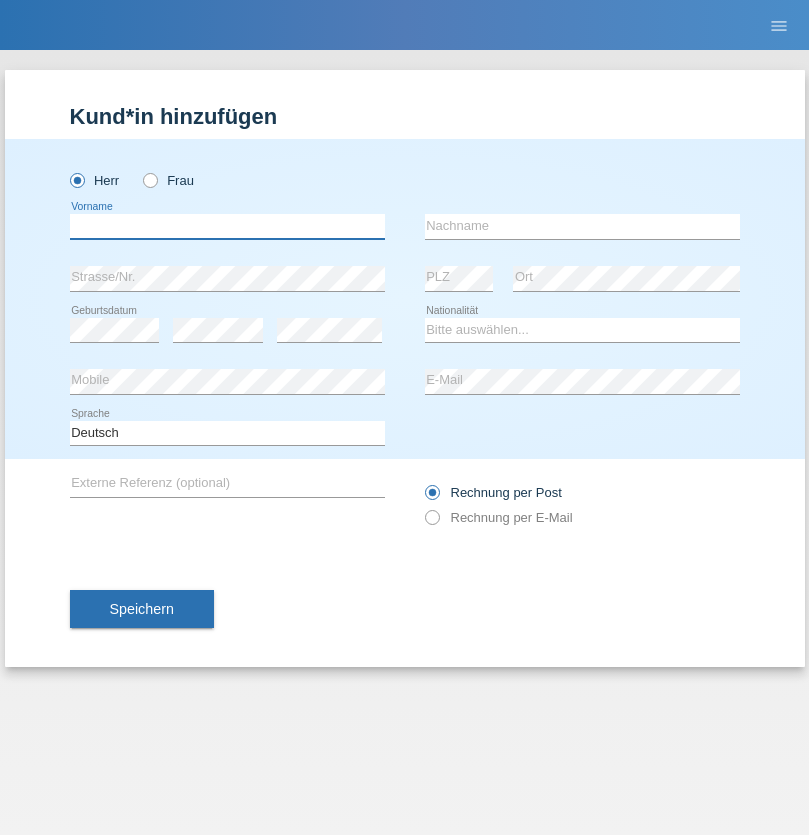 click at bounding box center [227, 226] 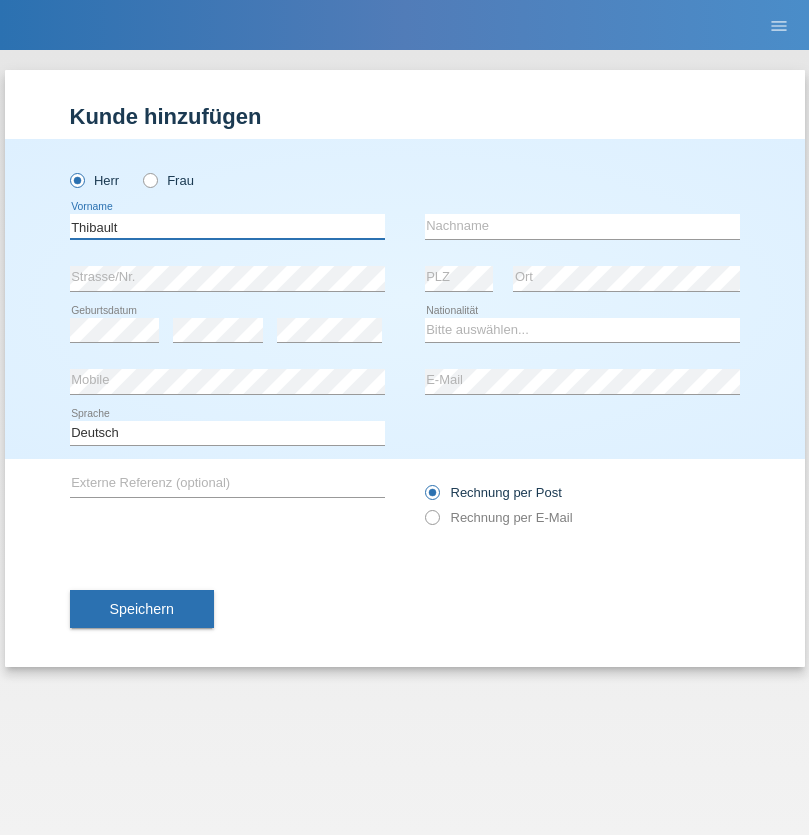 type on "Thibault" 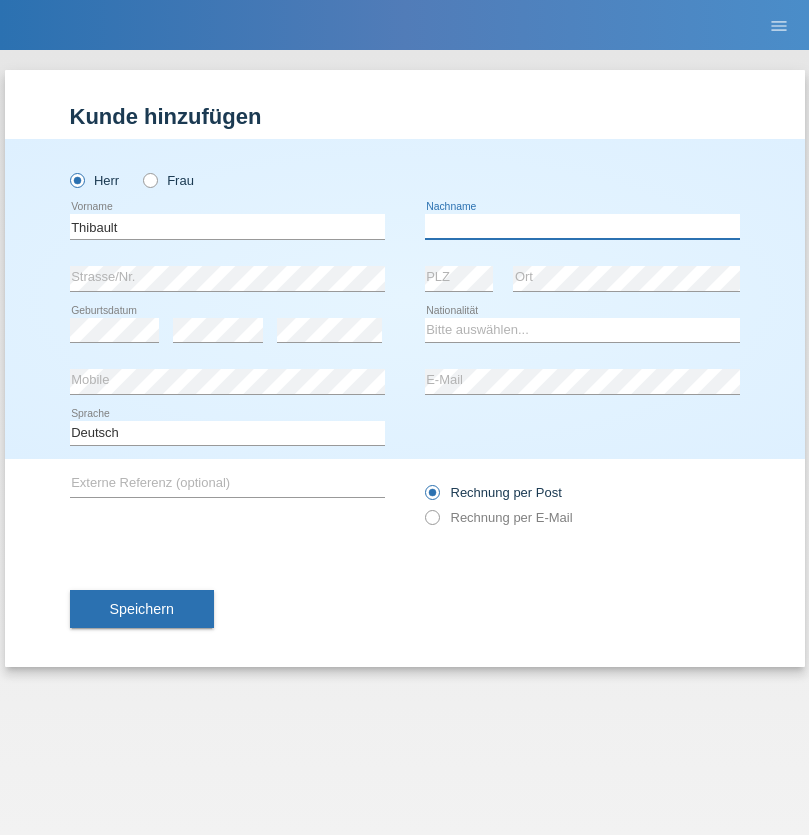 click at bounding box center [582, 226] 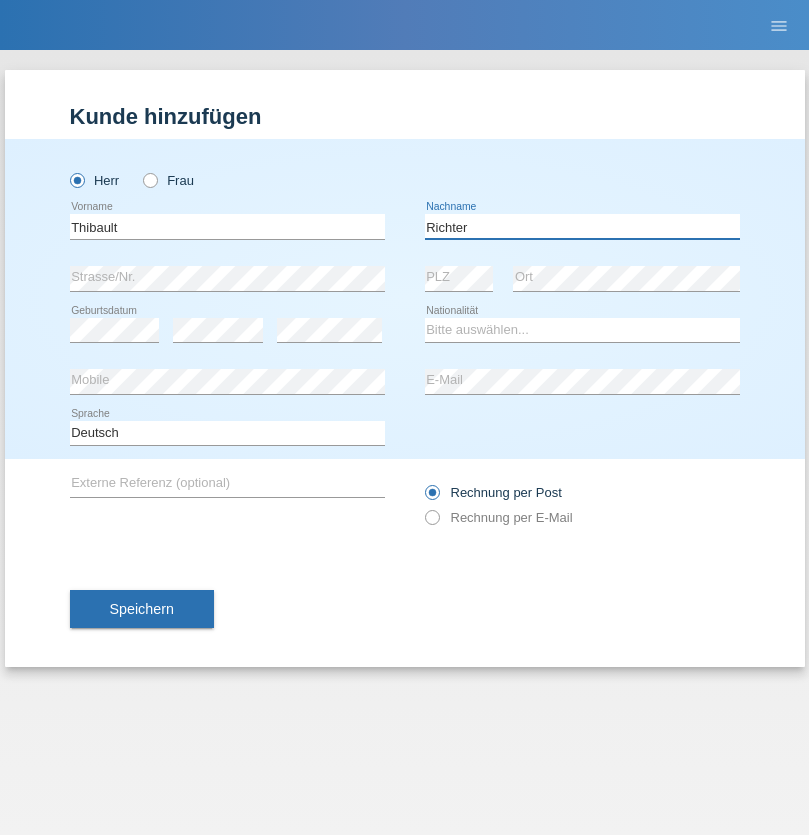 type on "Richter" 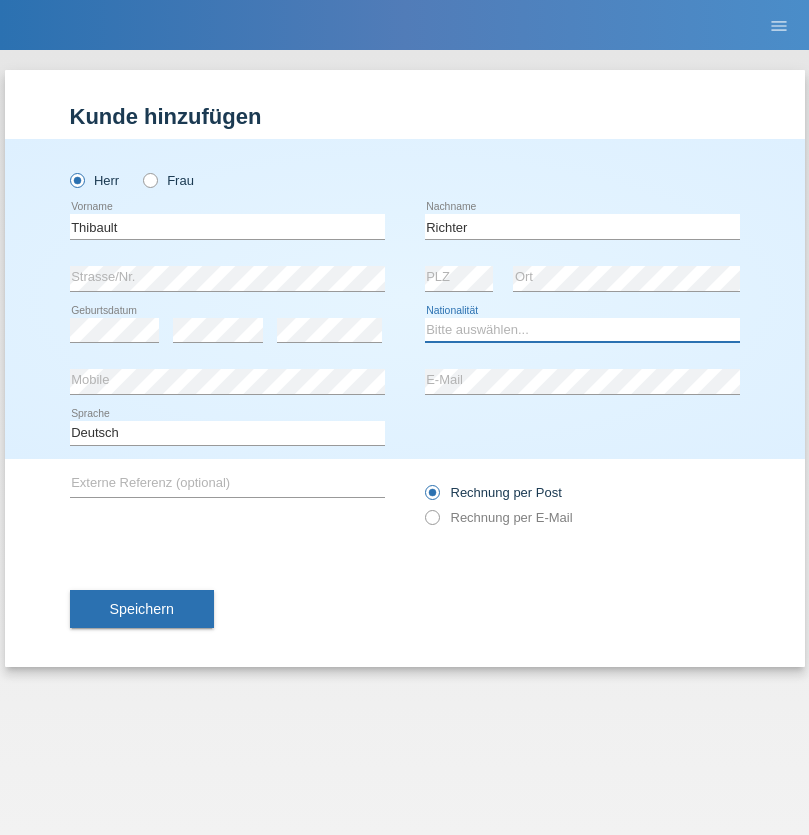 select on "CH" 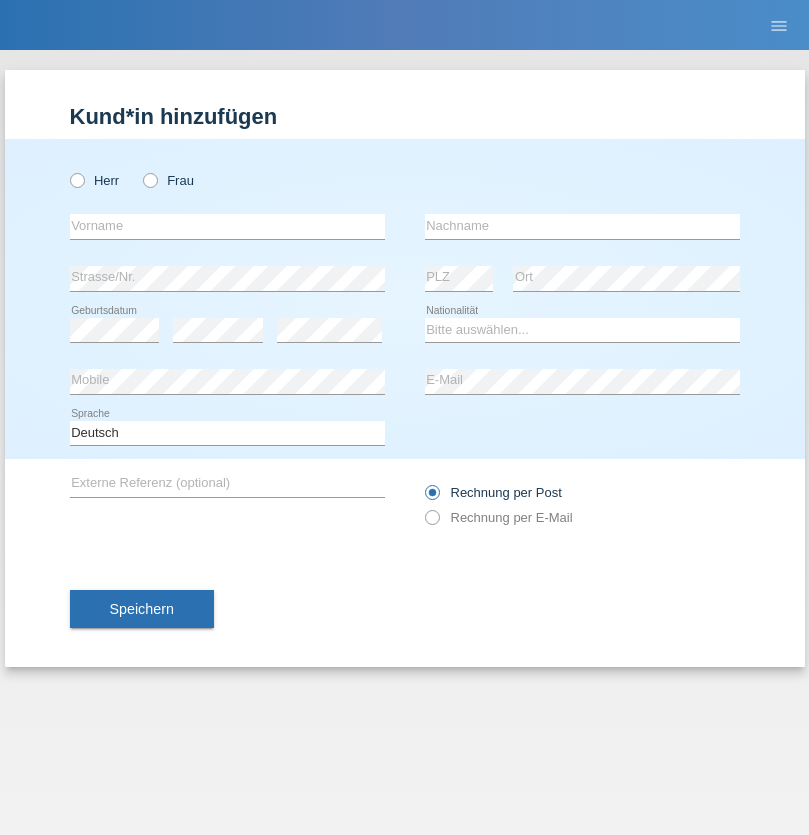 scroll, scrollTop: 0, scrollLeft: 0, axis: both 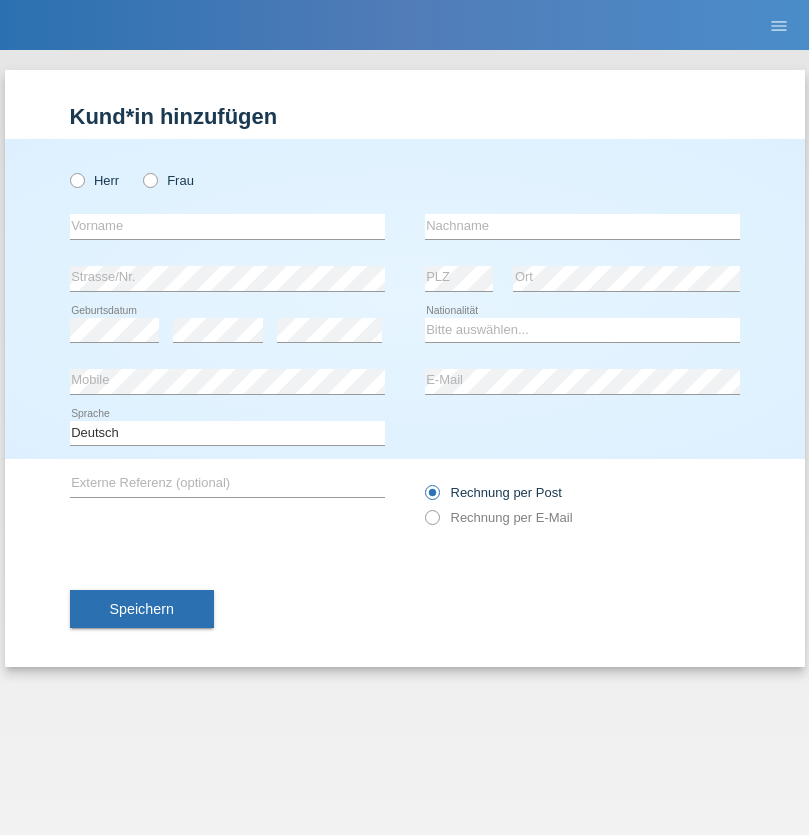 radio on "true" 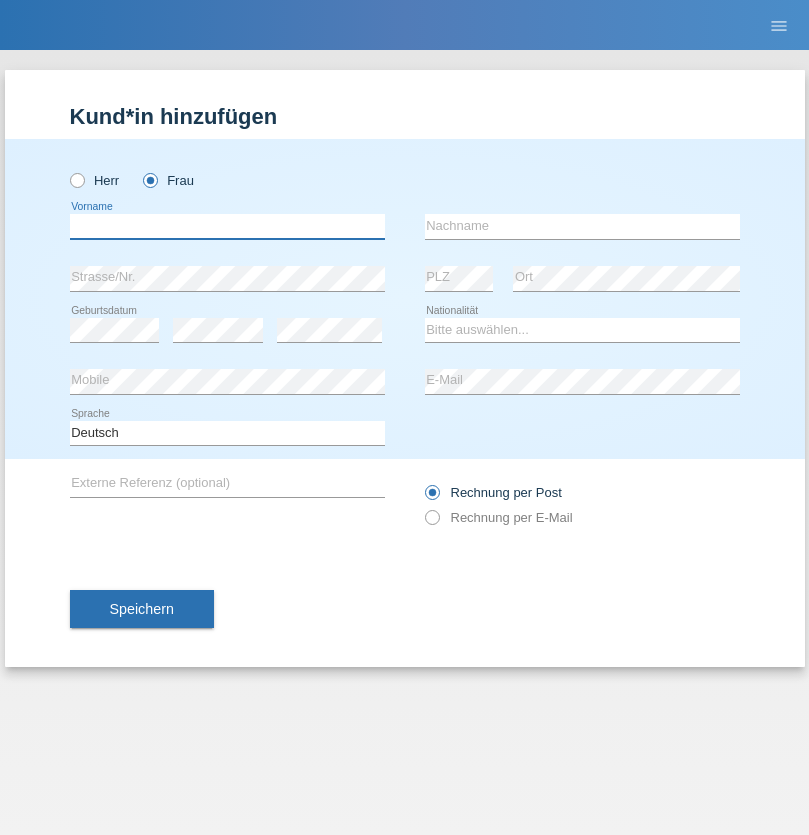 click at bounding box center (227, 226) 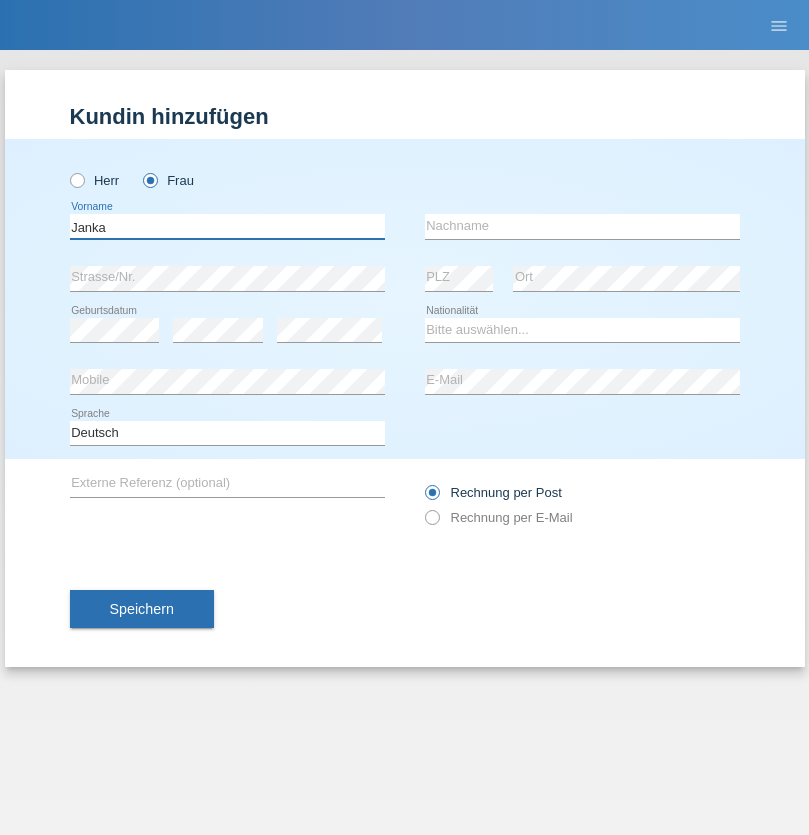 type on "Janka" 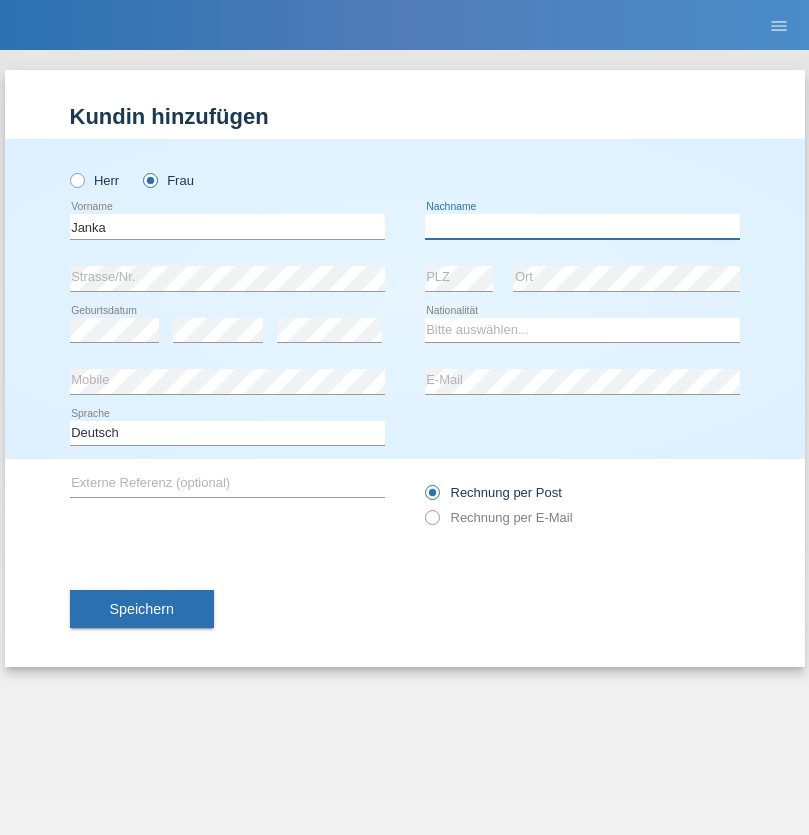 click at bounding box center [582, 226] 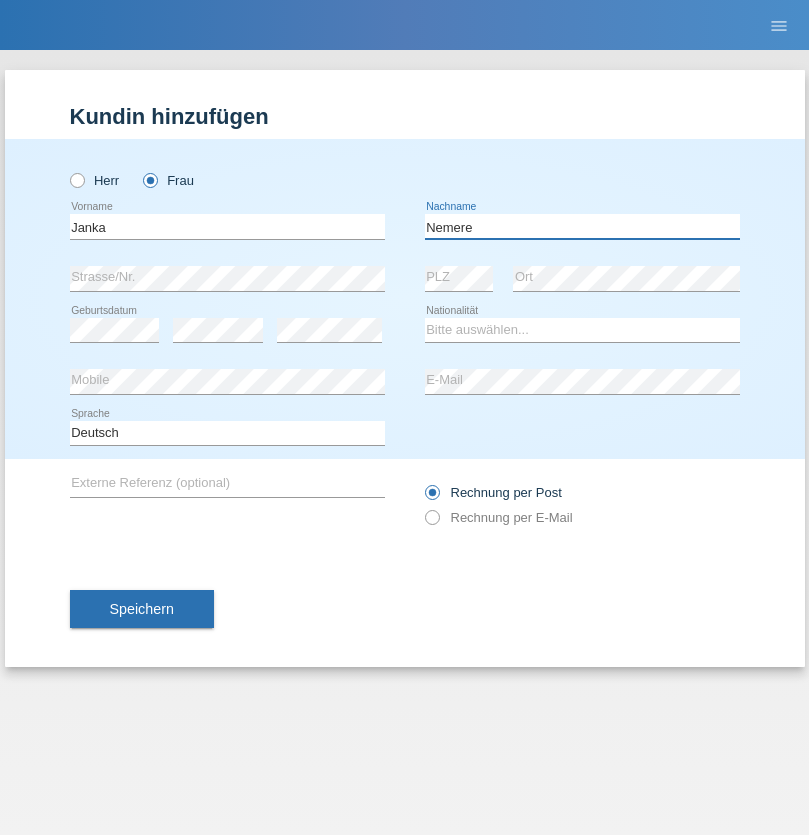 type on "Nemere" 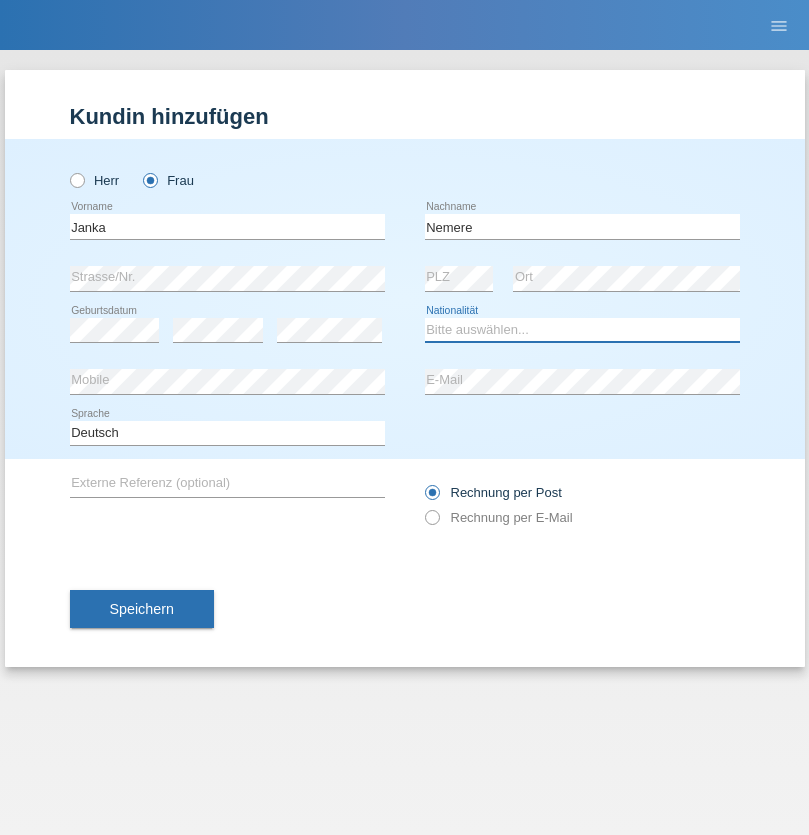 select on "HU" 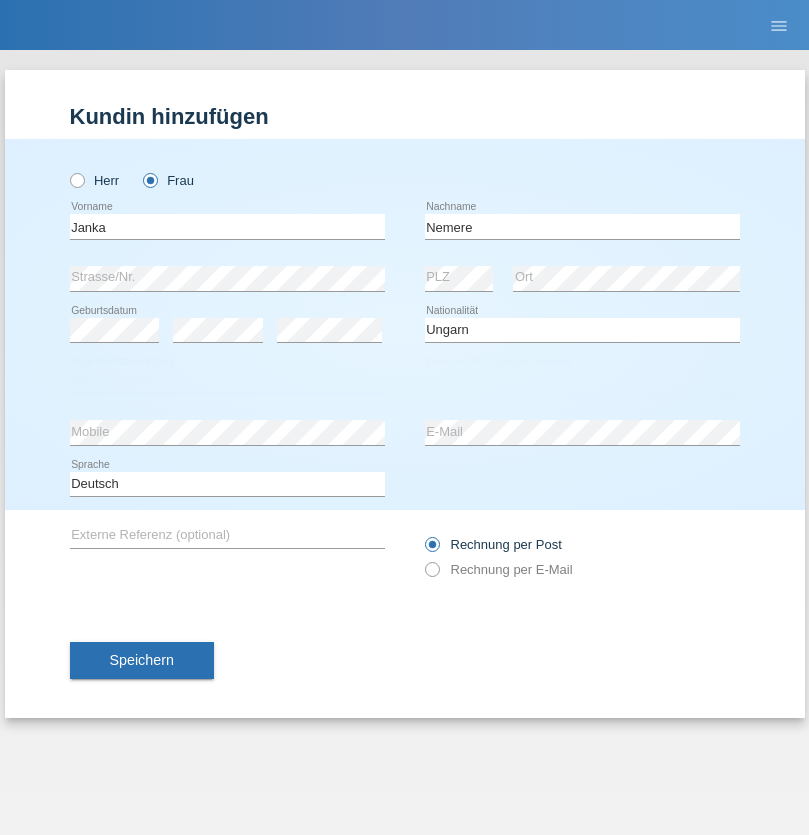 select on "C" 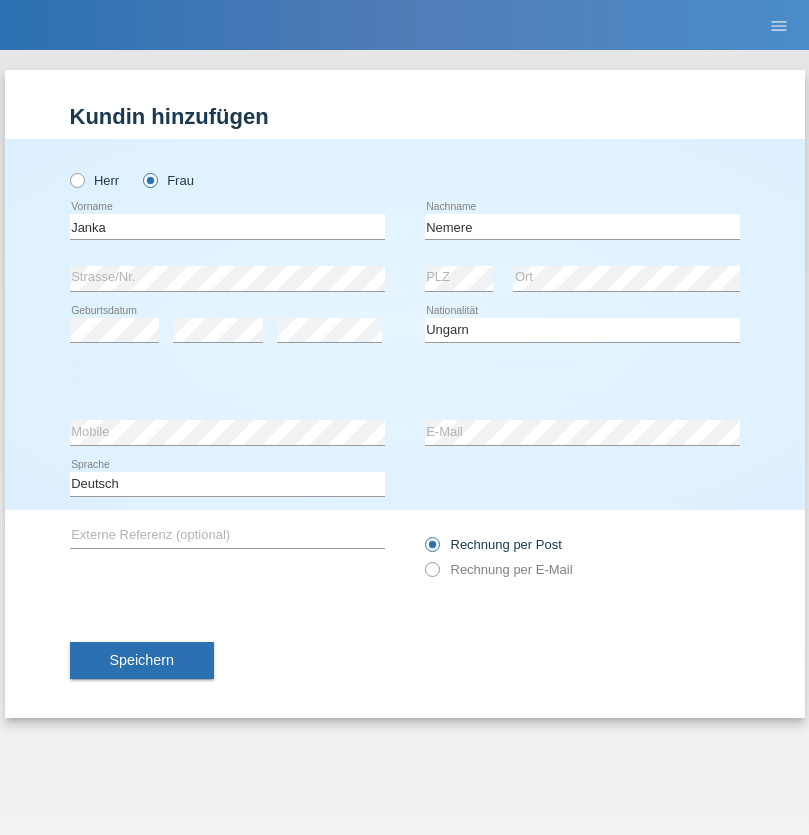 select on "13" 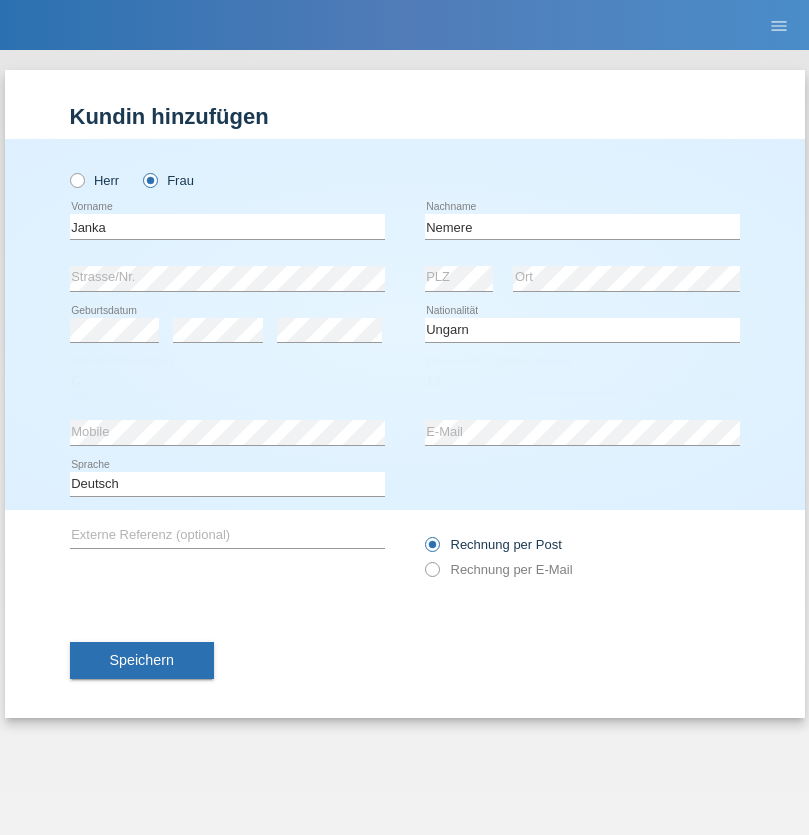 select on "12" 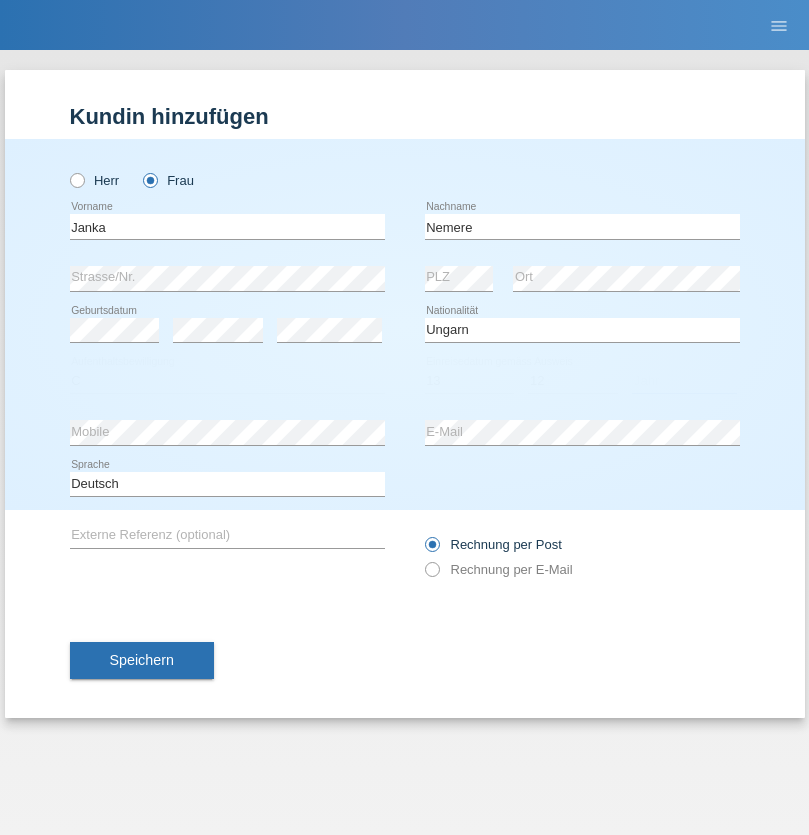 select on "2021" 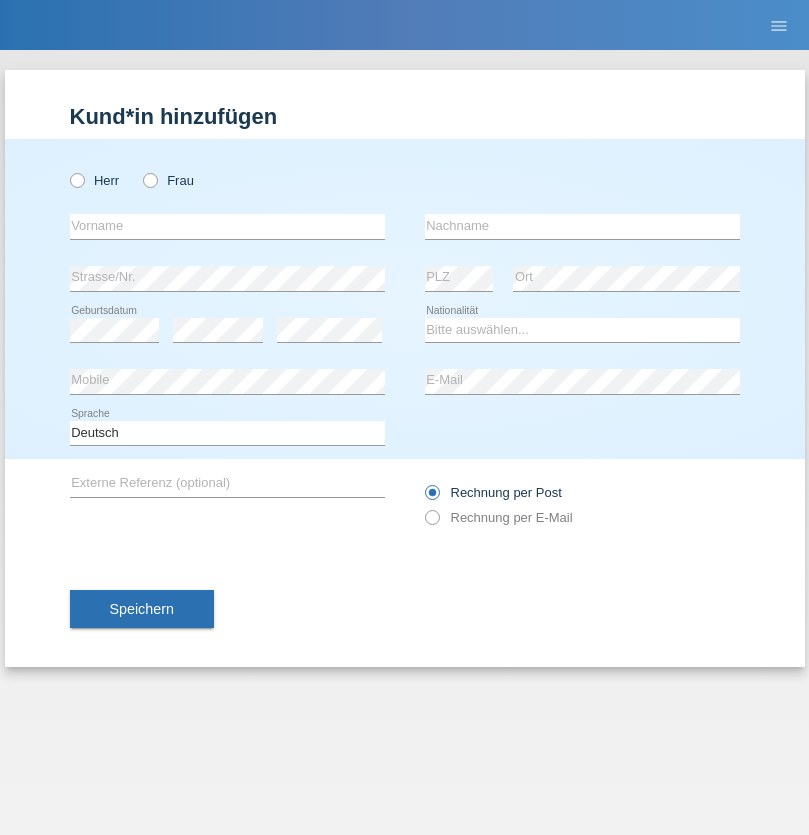 scroll, scrollTop: 0, scrollLeft: 0, axis: both 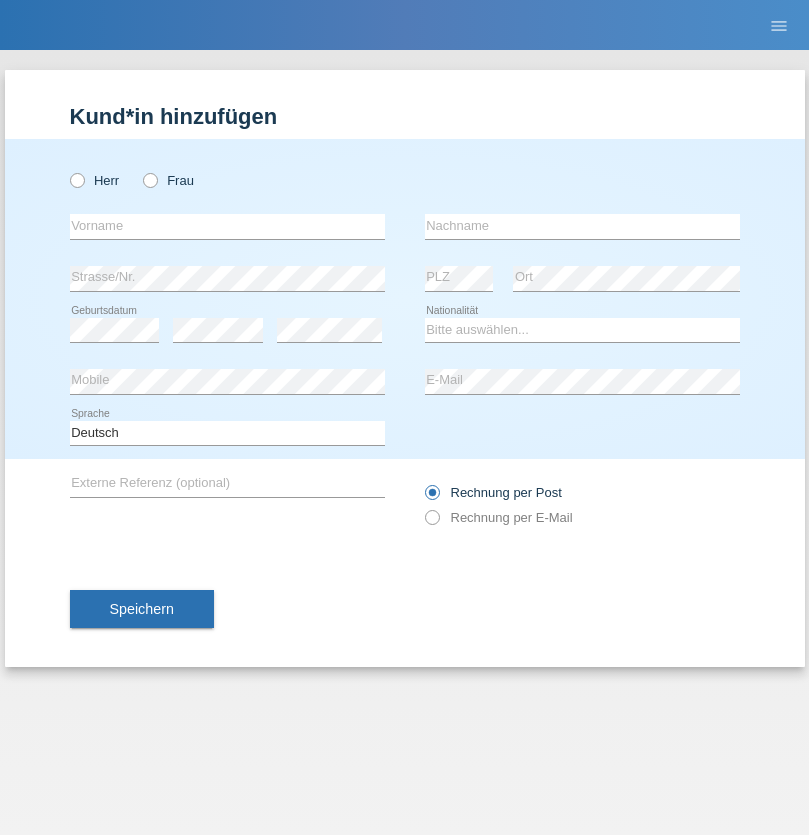 radio on "true" 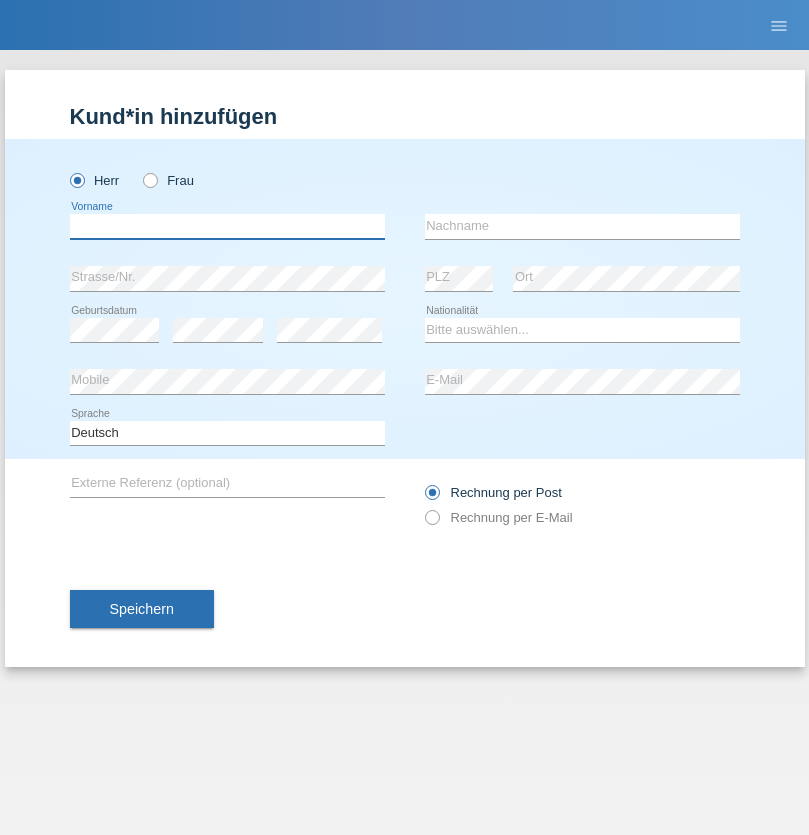 click at bounding box center (227, 226) 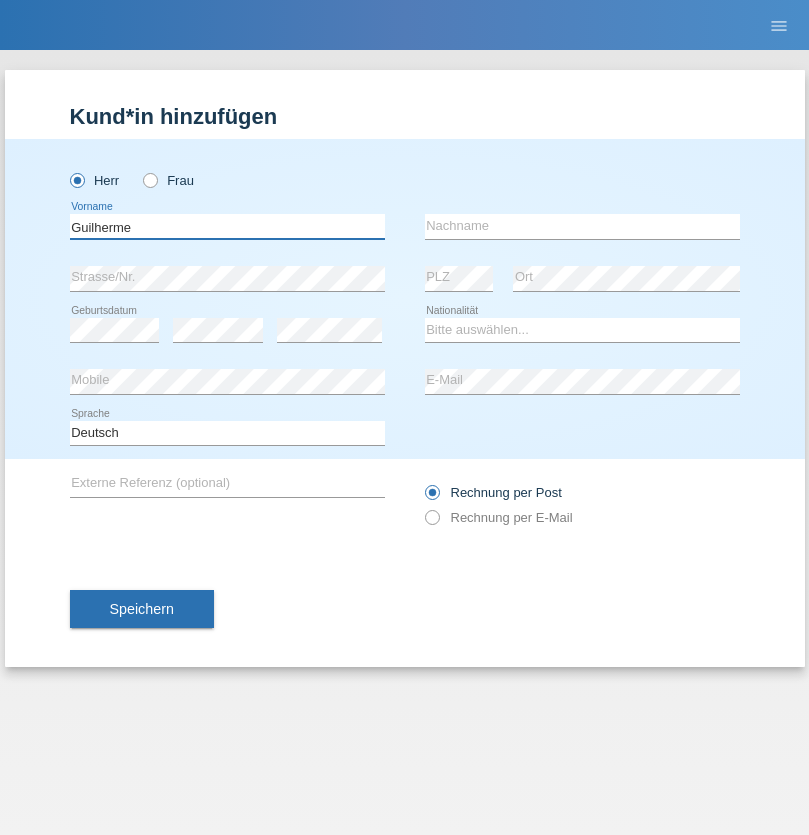 type on "Guilherme" 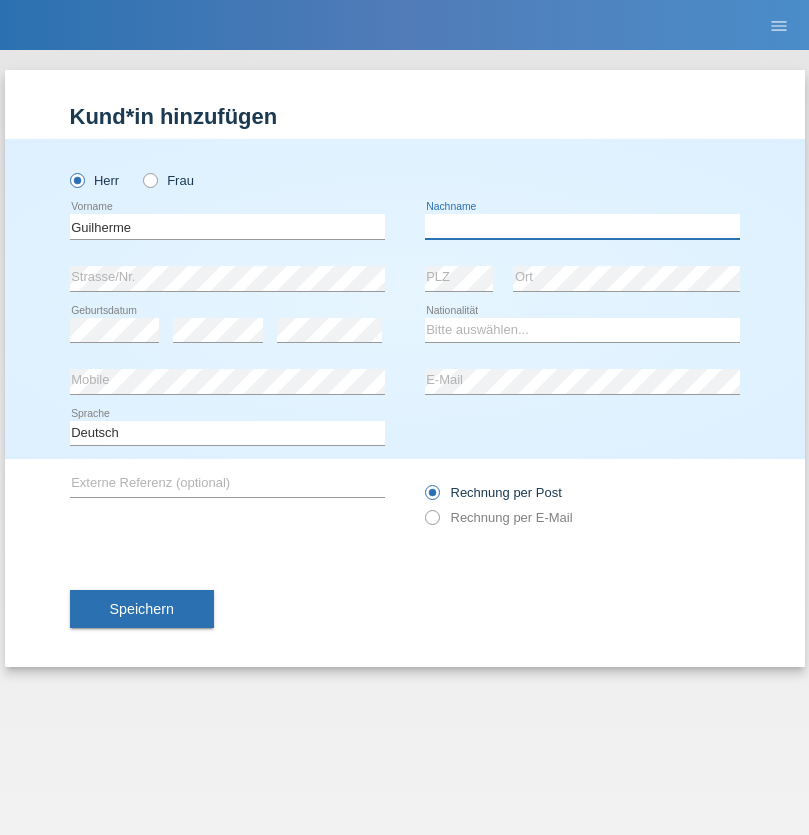 click at bounding box center (582, 226) 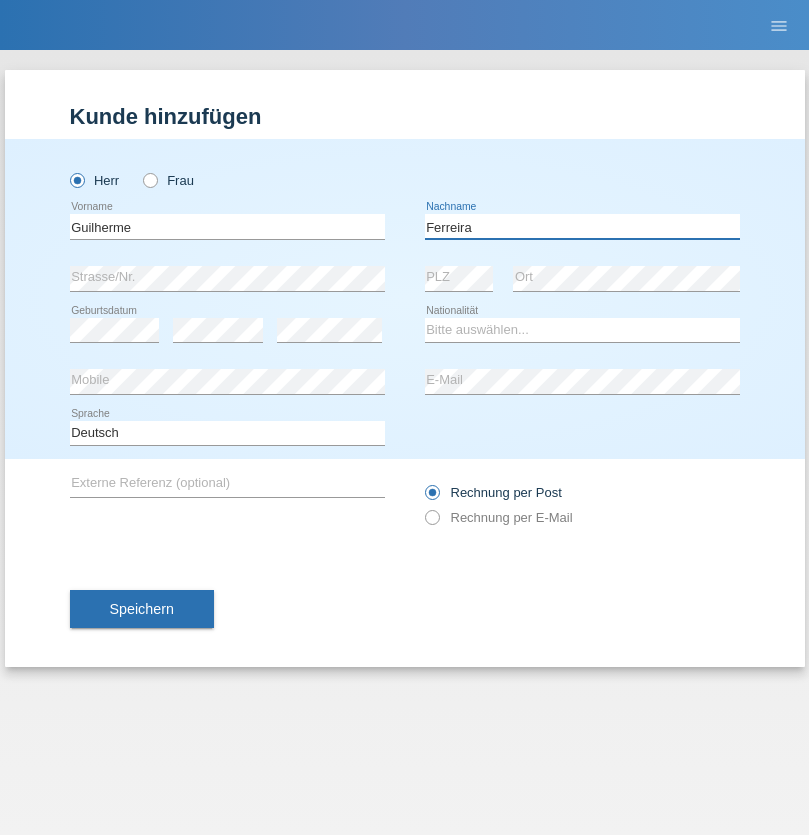 type on "Ferreira" 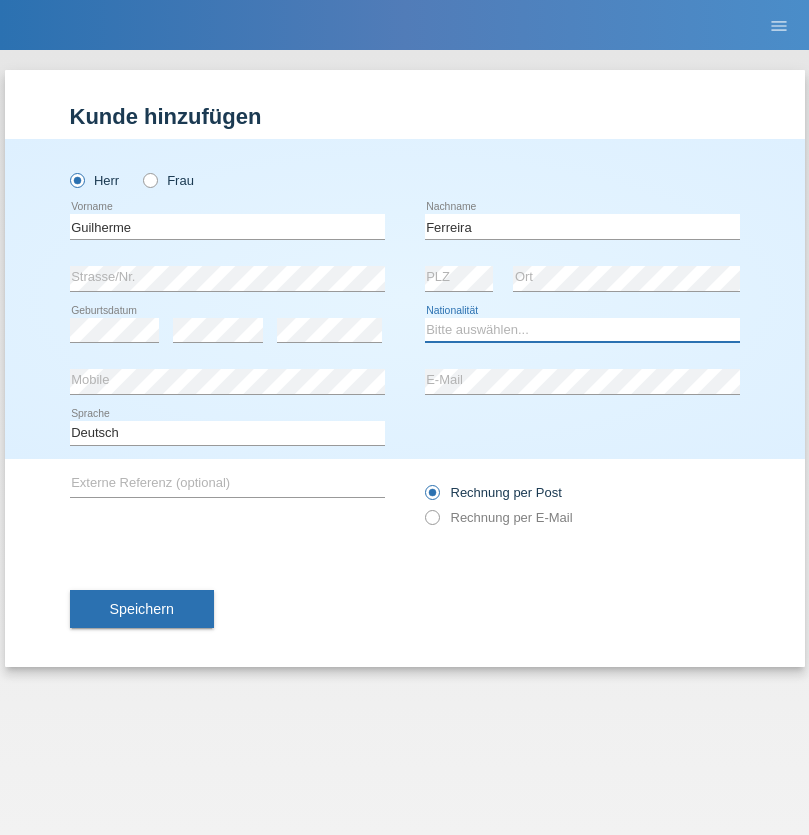 select on "PT" 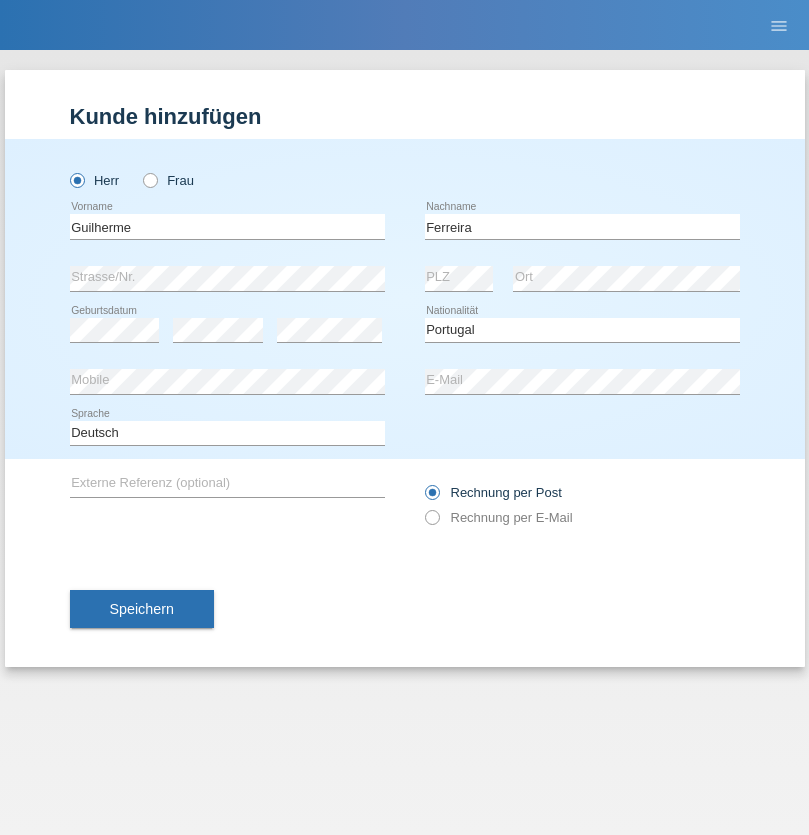 select on "C" 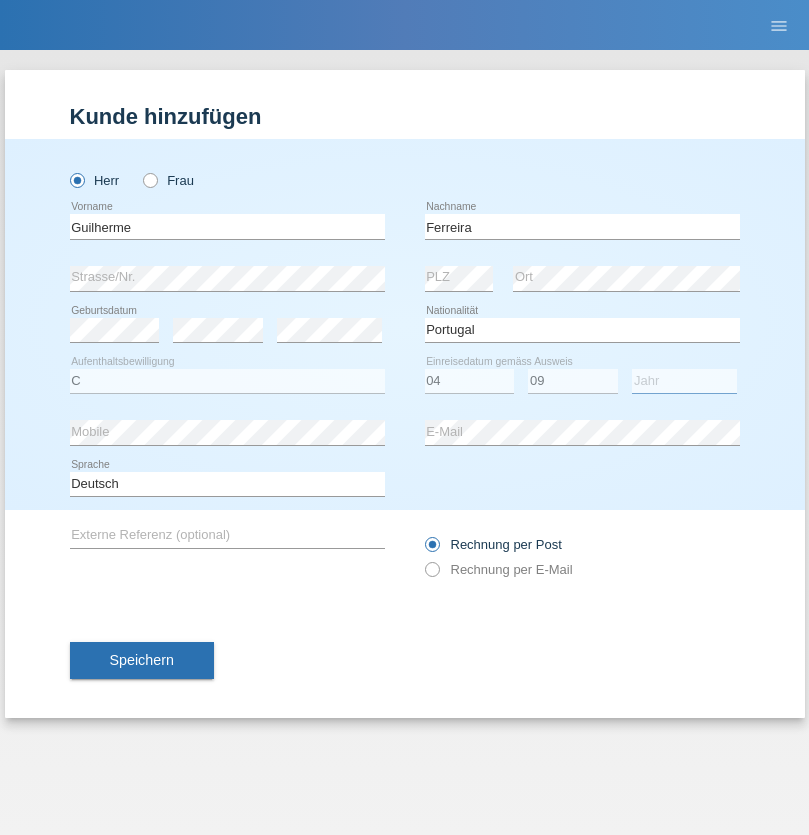select on "2021" 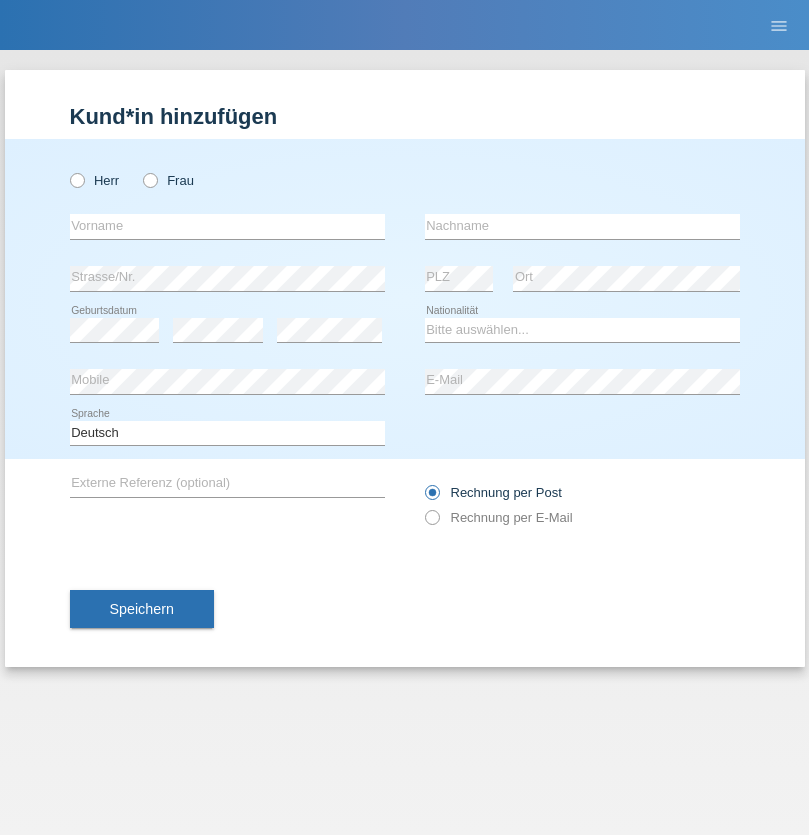 scroll, scrollTop: 0, scrollLeft: 0, axis: both 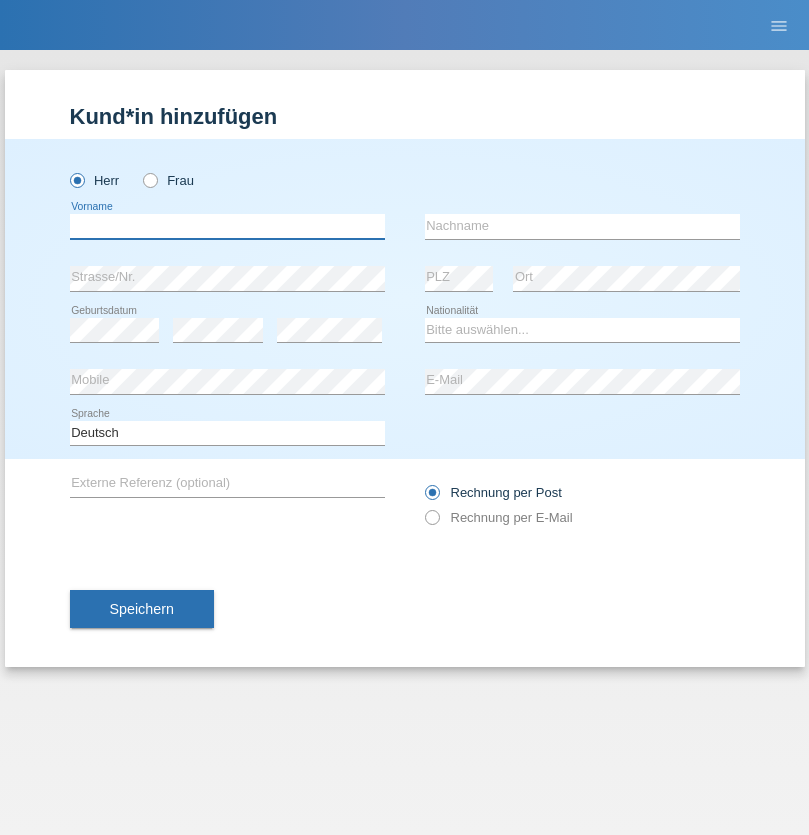 click at bounding box center [227, 226] 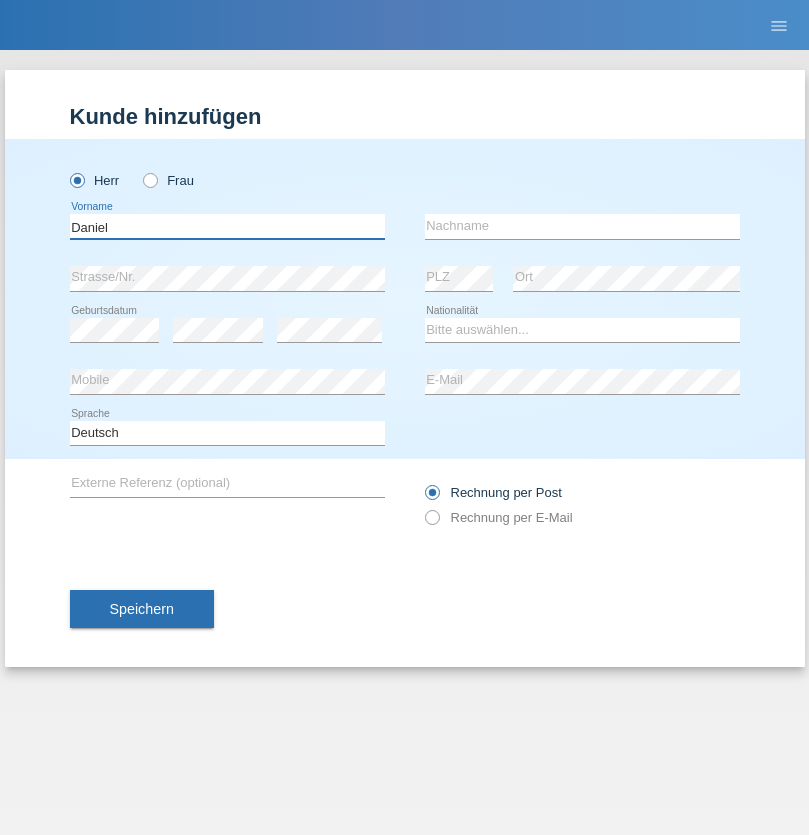 type on "Daniel" 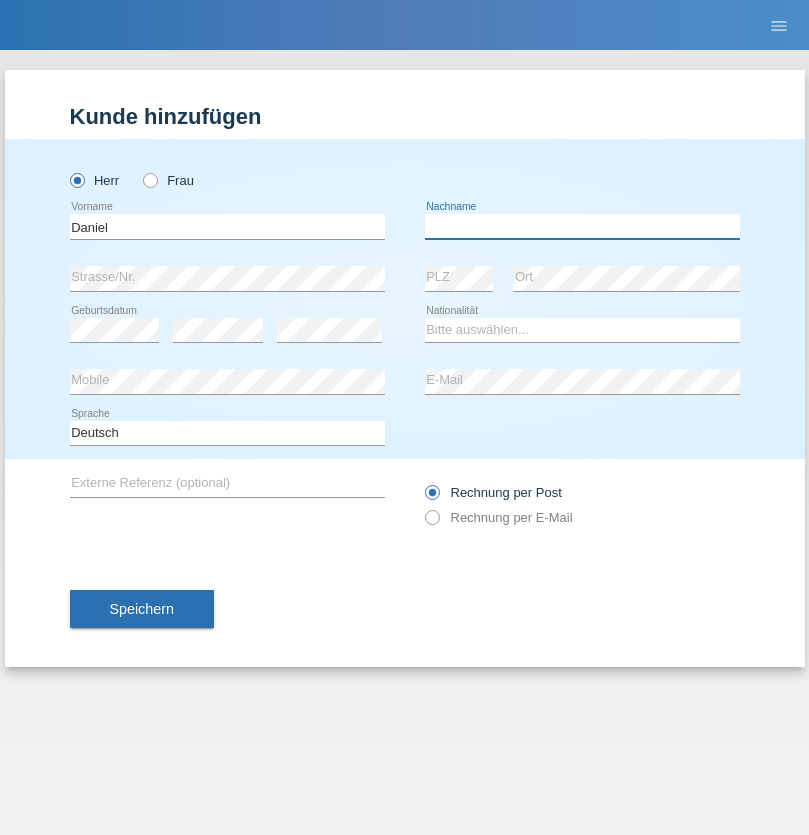 click at bounding box center [582, 226] 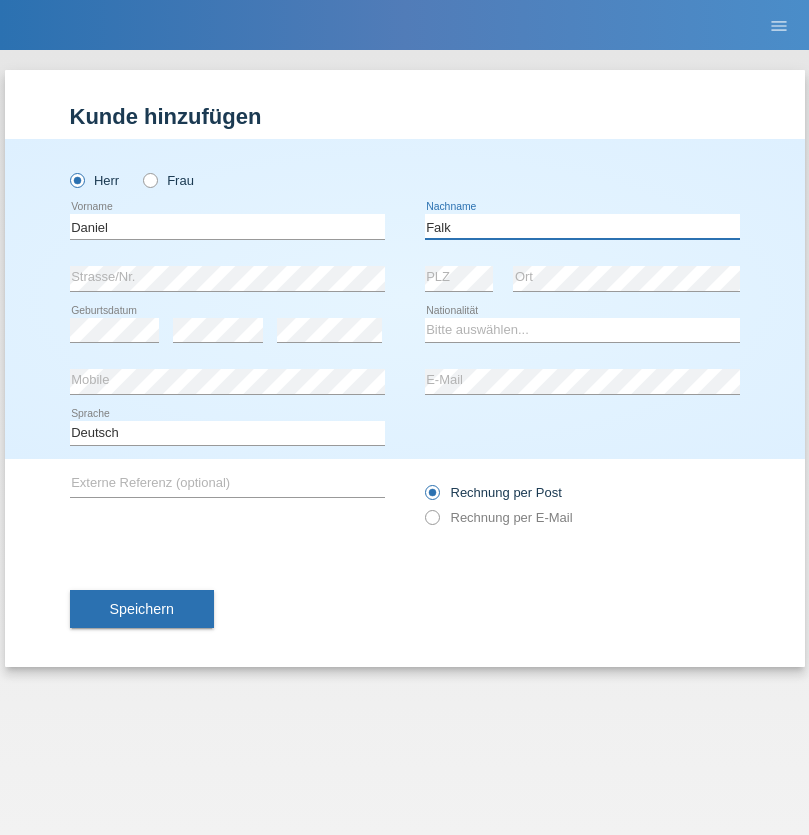 type on "Falk" 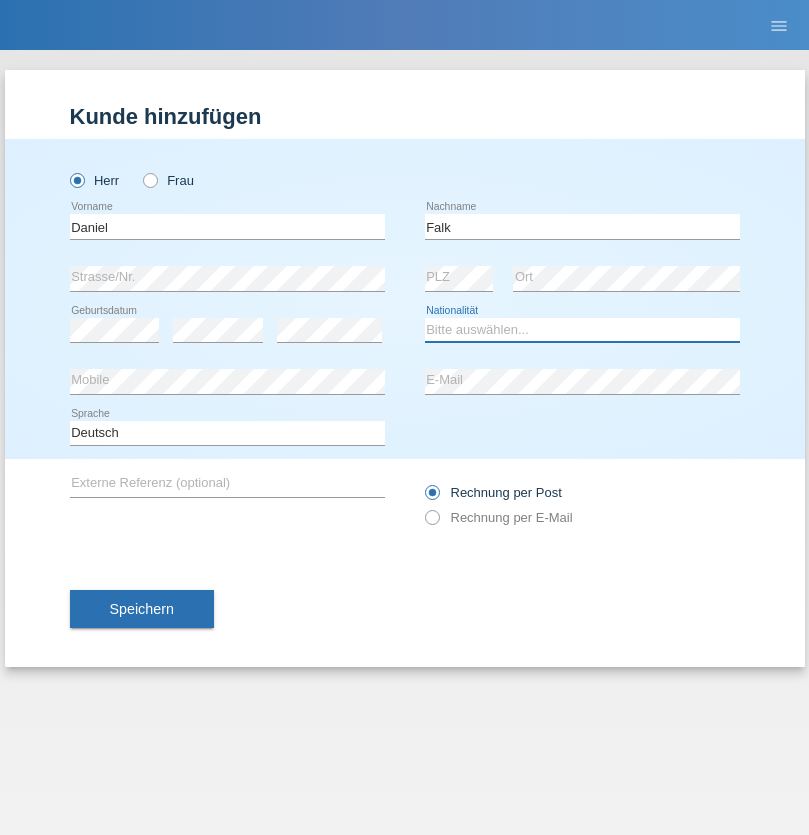 select on "CH" 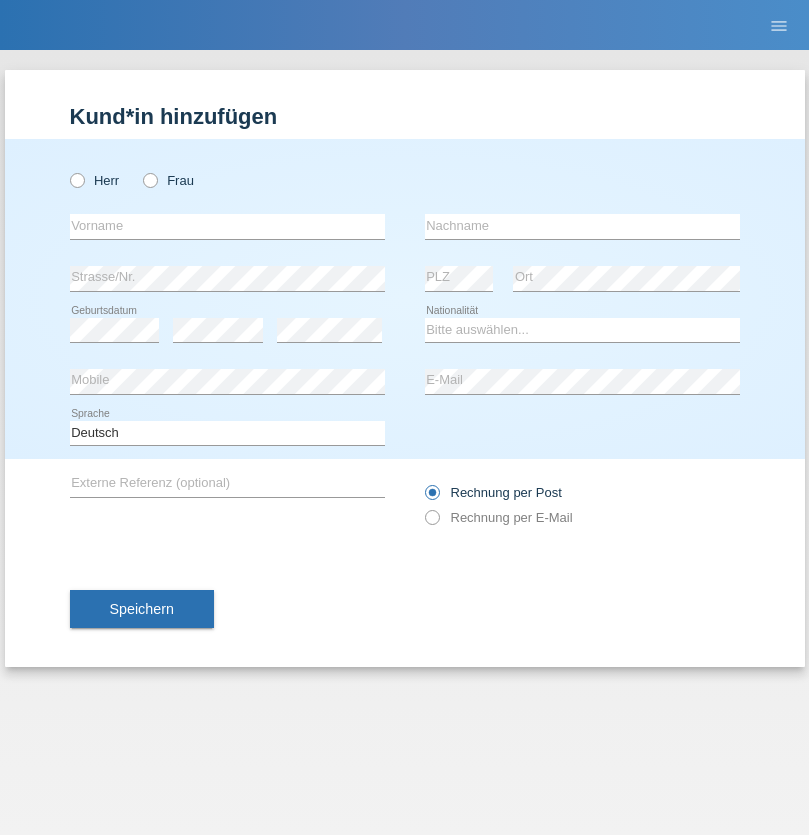 scroll, scrollTop: 0, scrollLeft: 0, axis: both 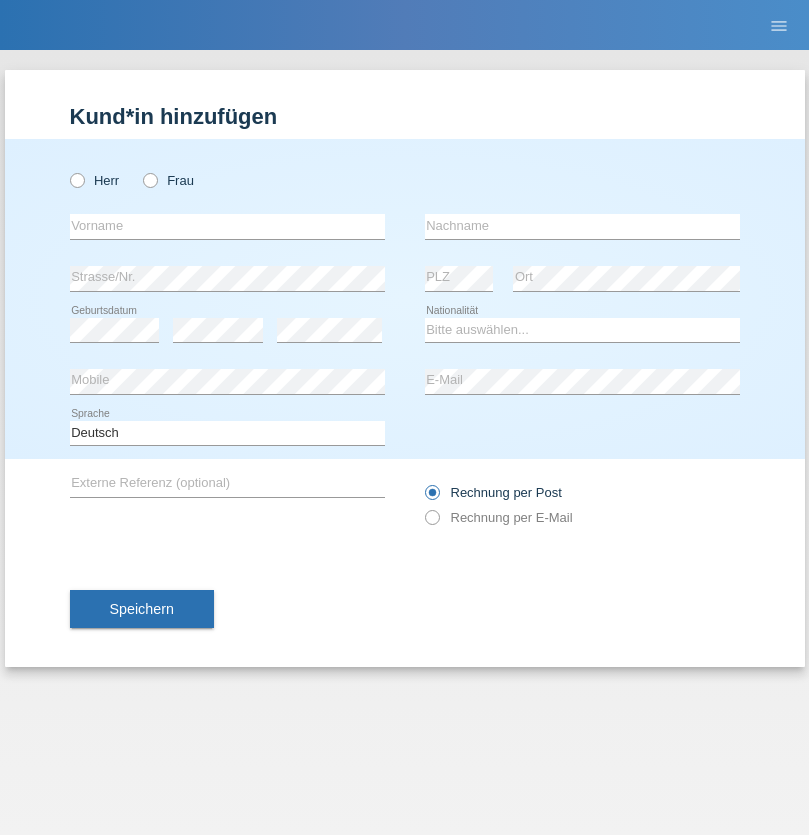 radio on "true" 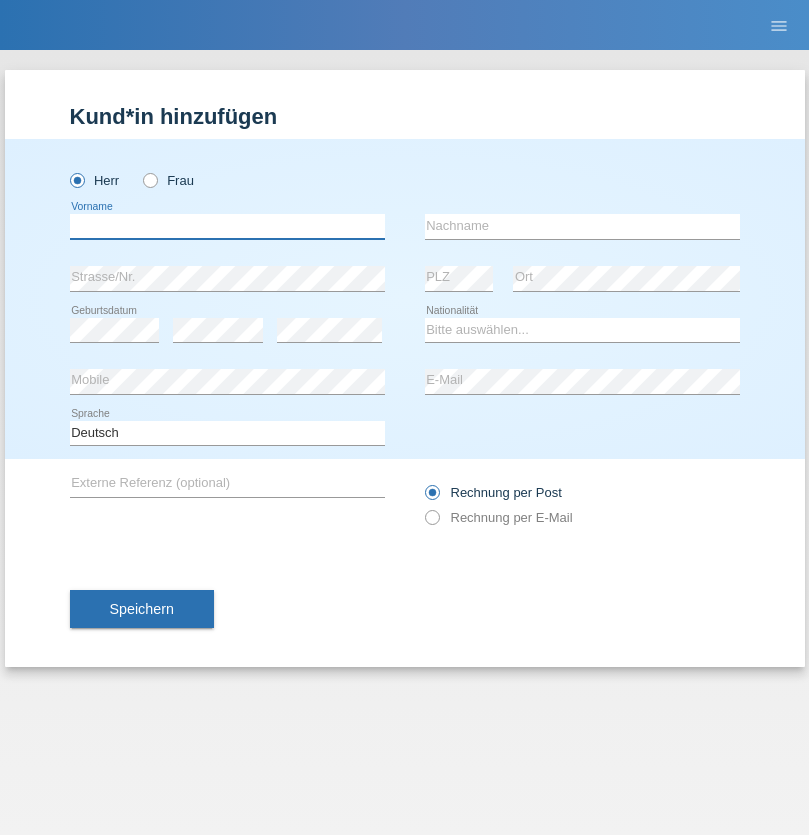 click at bounding box center [227, 226] 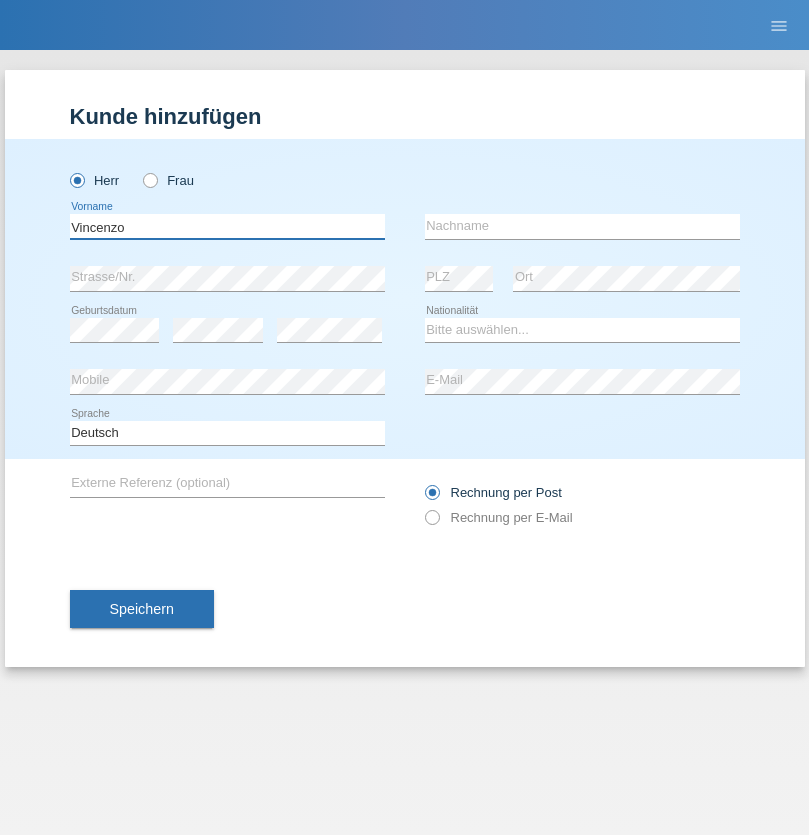 type on "Vincenzo" 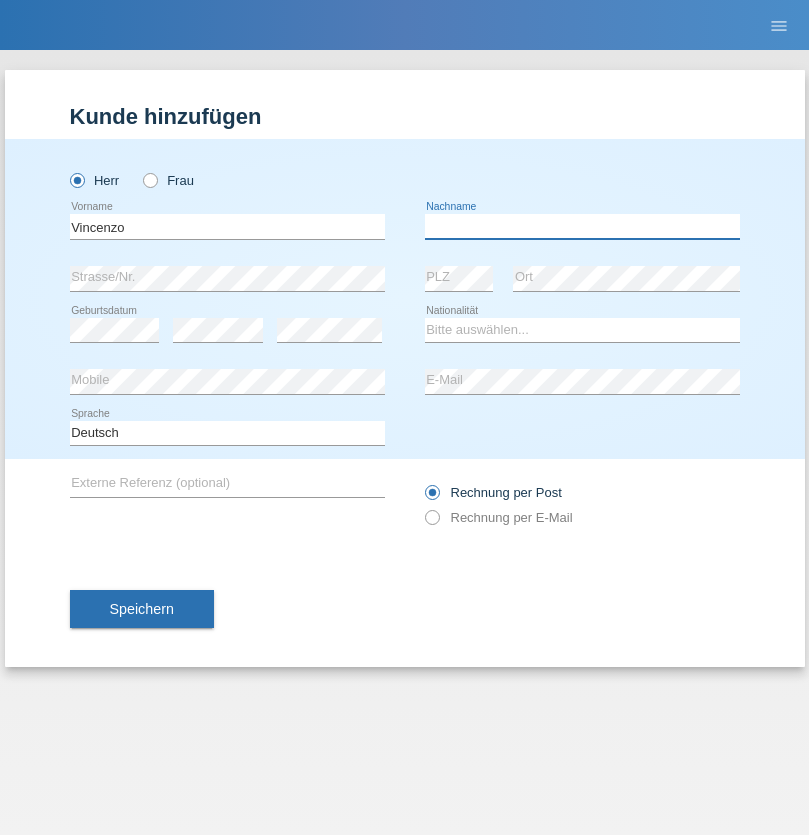click at bounding box center (582, 226) 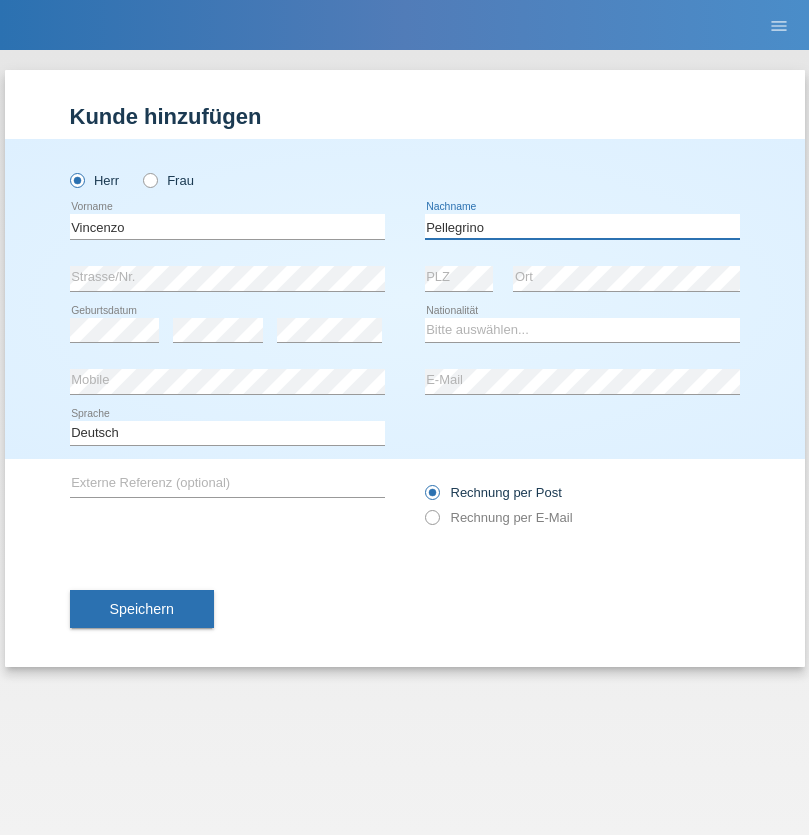 type on "Pellegrino" 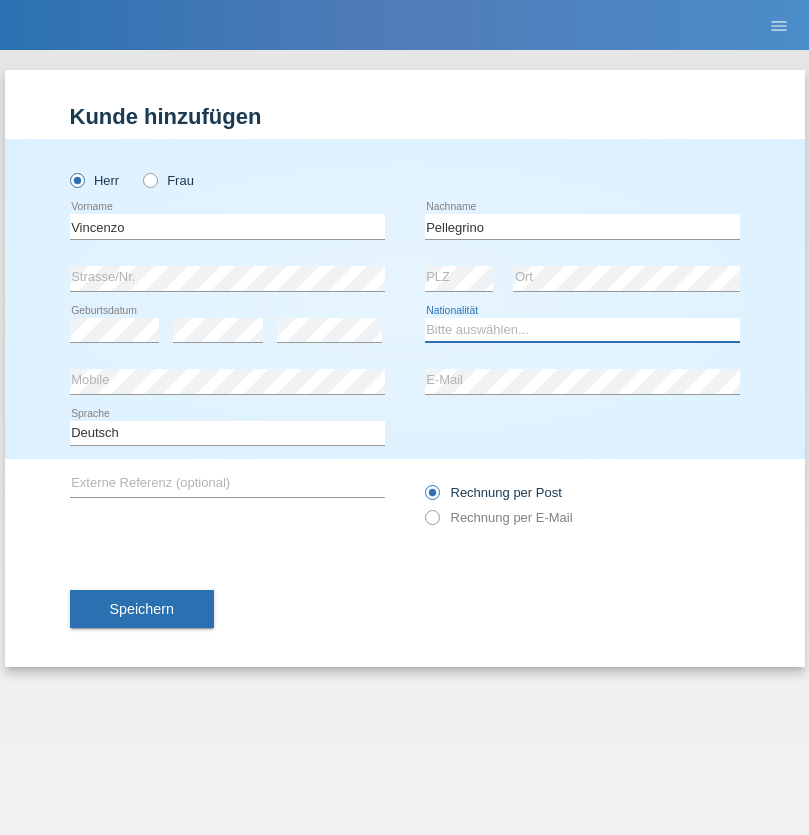 select on "IT" 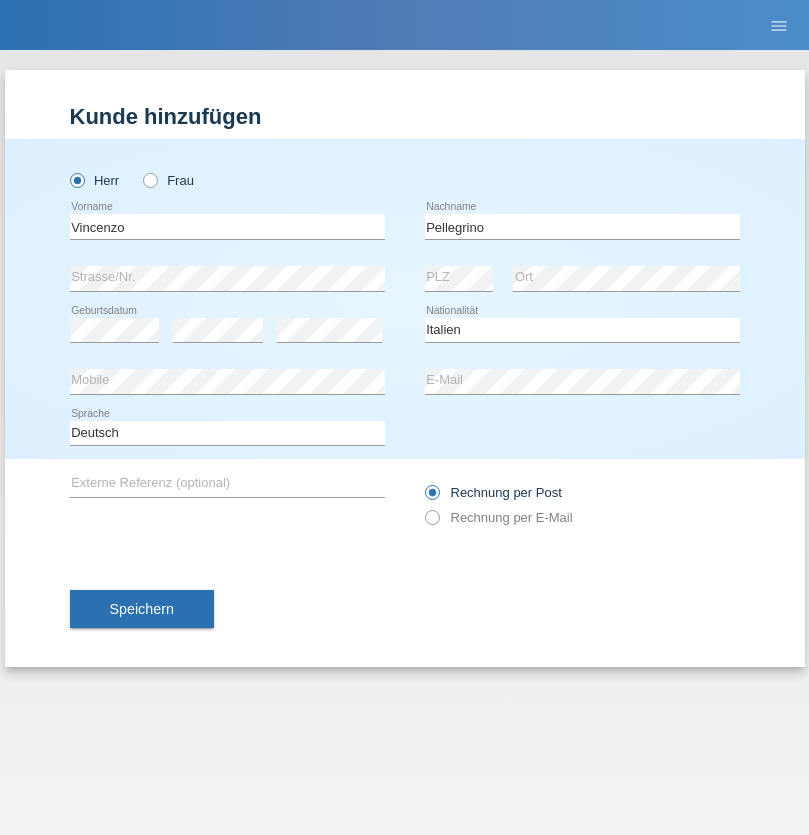 select on "C" 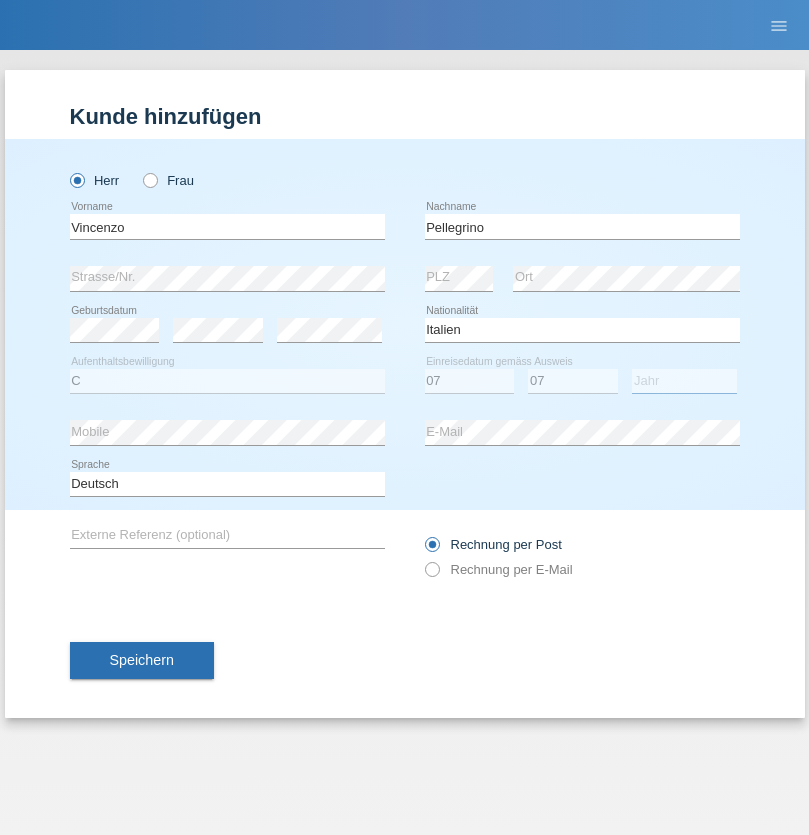 select on "2021" 